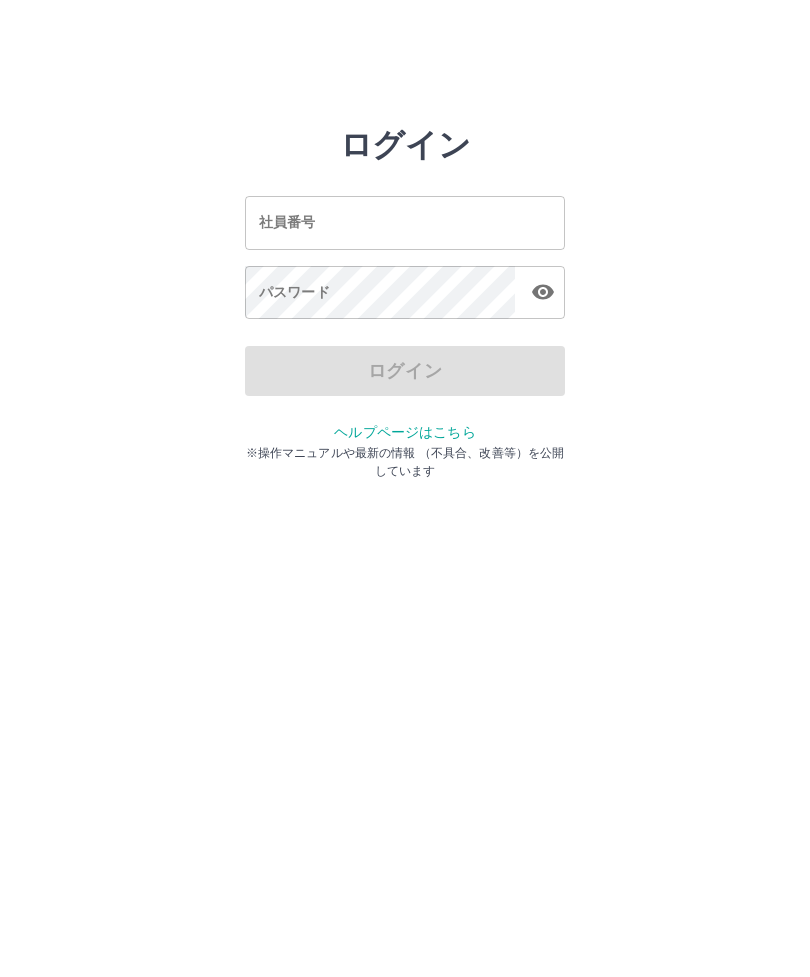 scroll, scrollTop: 0, scrollLeft: 0, axis: both 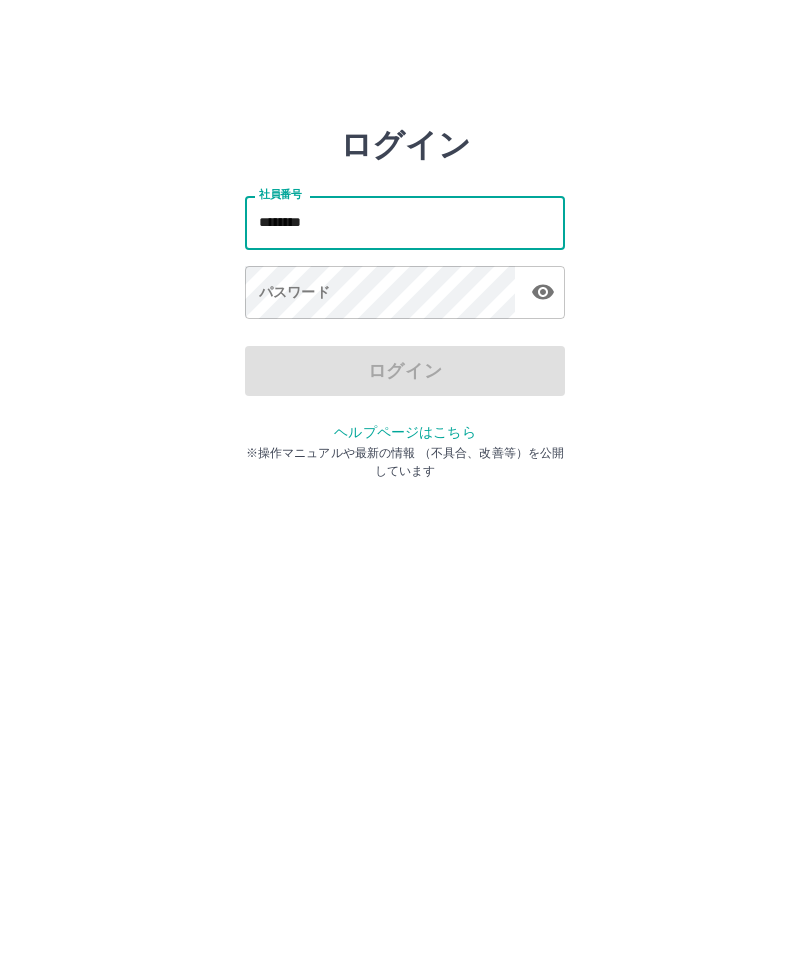type on "*******" 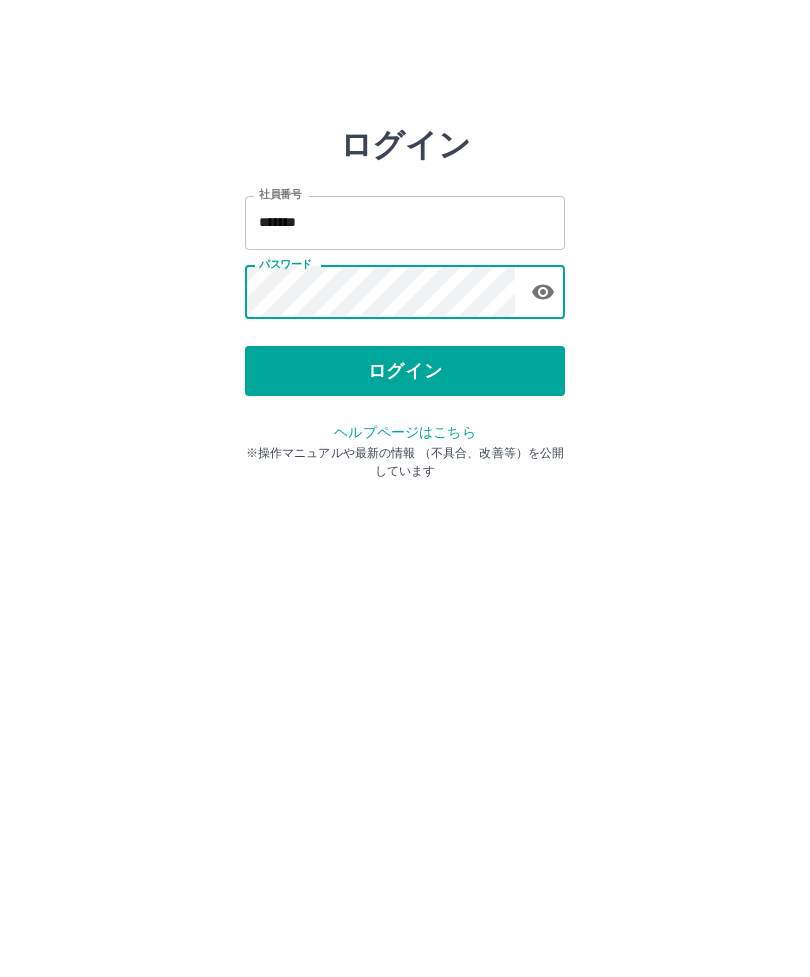 click on "ログイン" at bounding box center (405, 371) 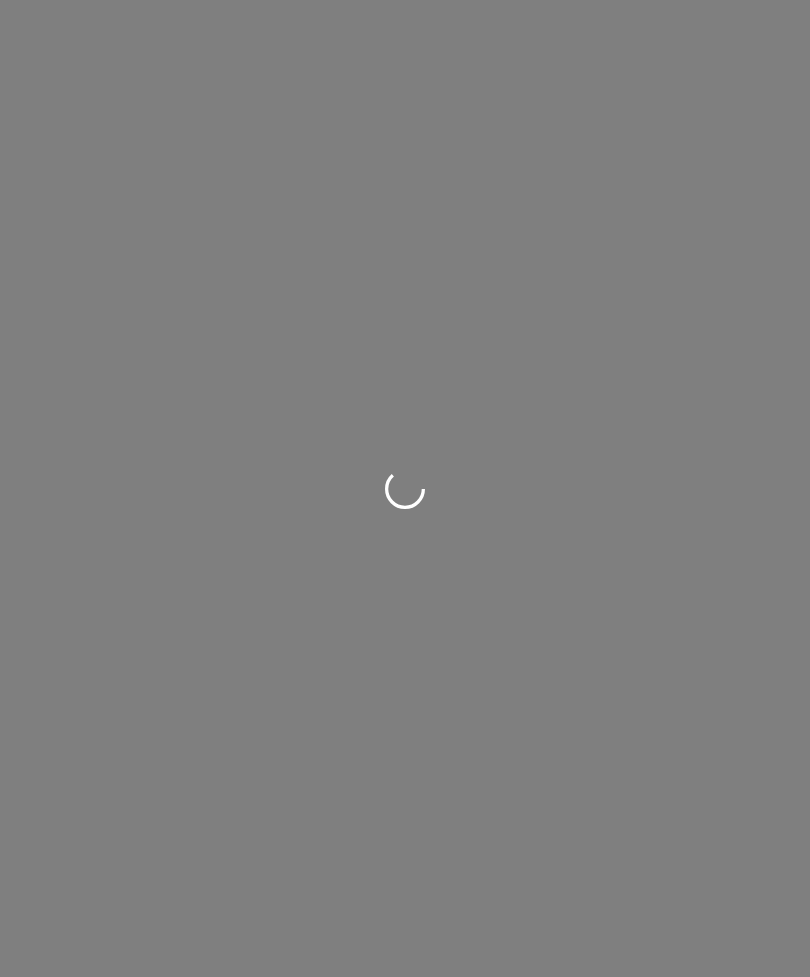 scroll, scrollTop: 0, scrollLeft: 0, axis: both 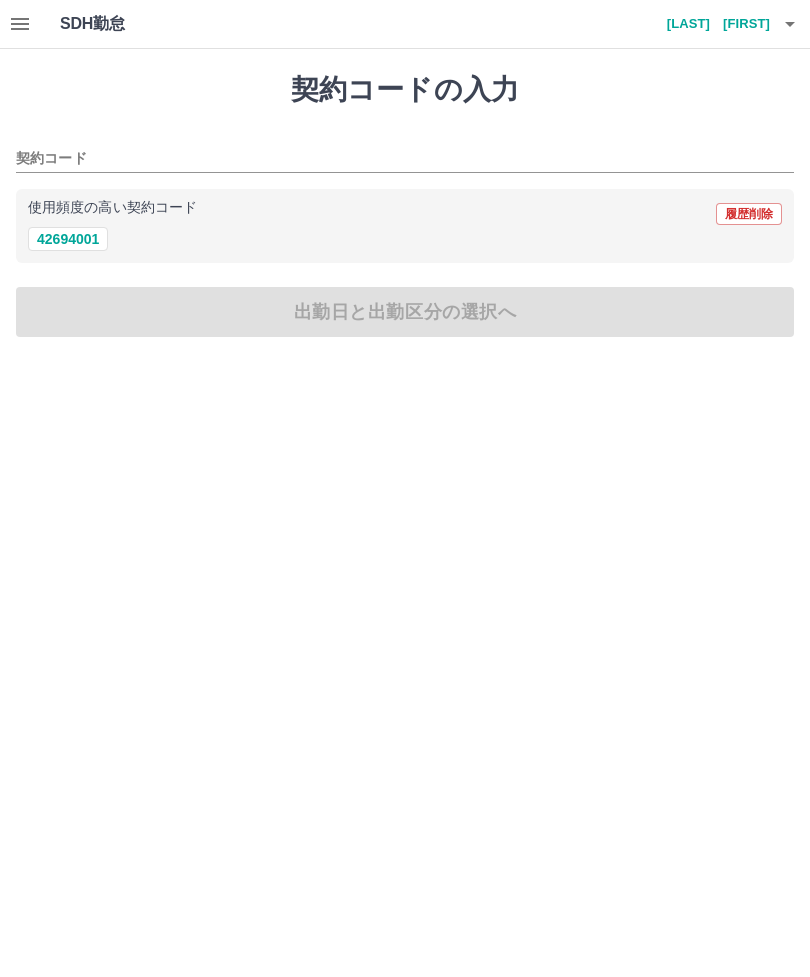 click on "42694001" at bounding box center [68, 239] 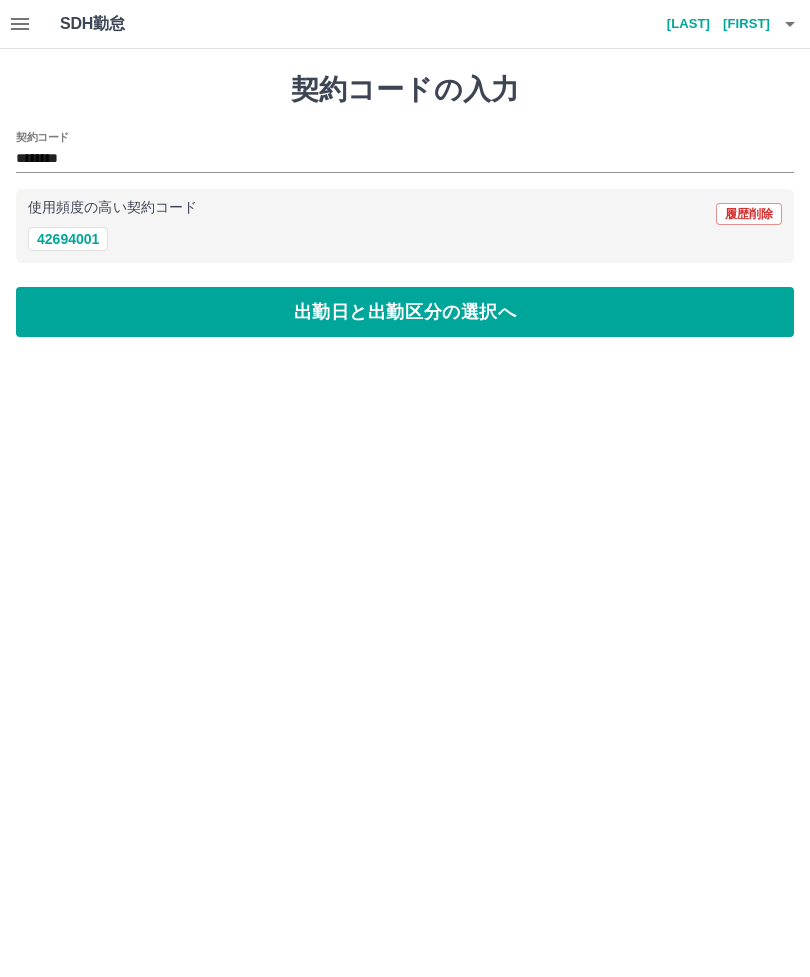 click on "出勤日と出勤区分の選択へ" at bounding box center (405, 312) 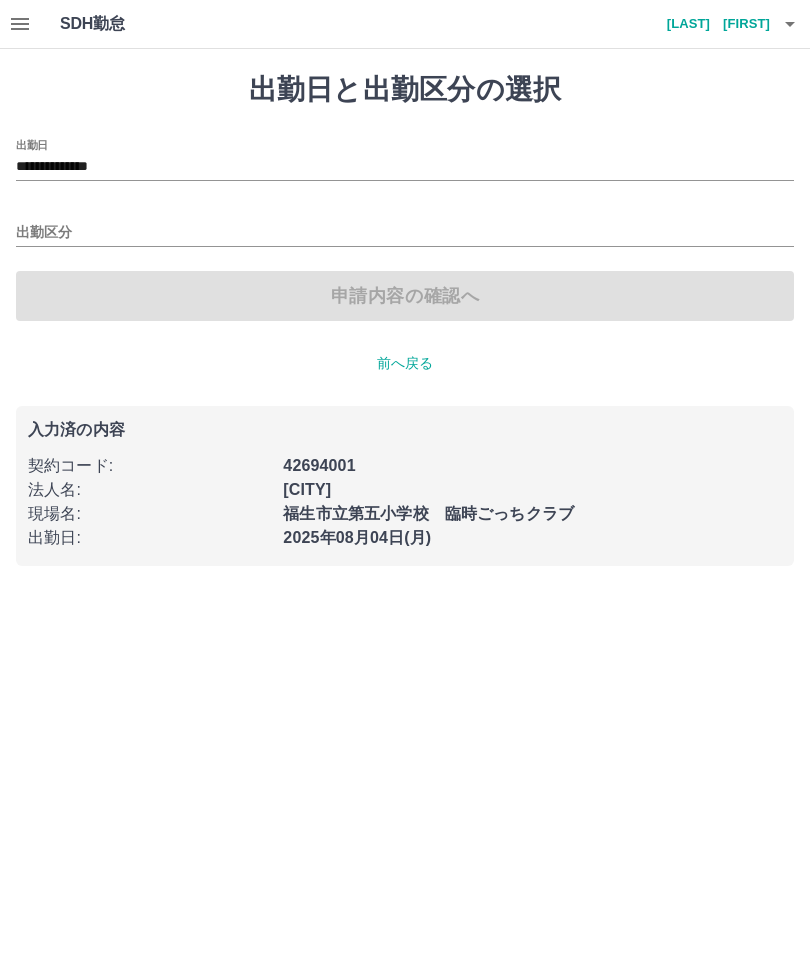 click on "出勤区分" at bounding box center (405, 233) 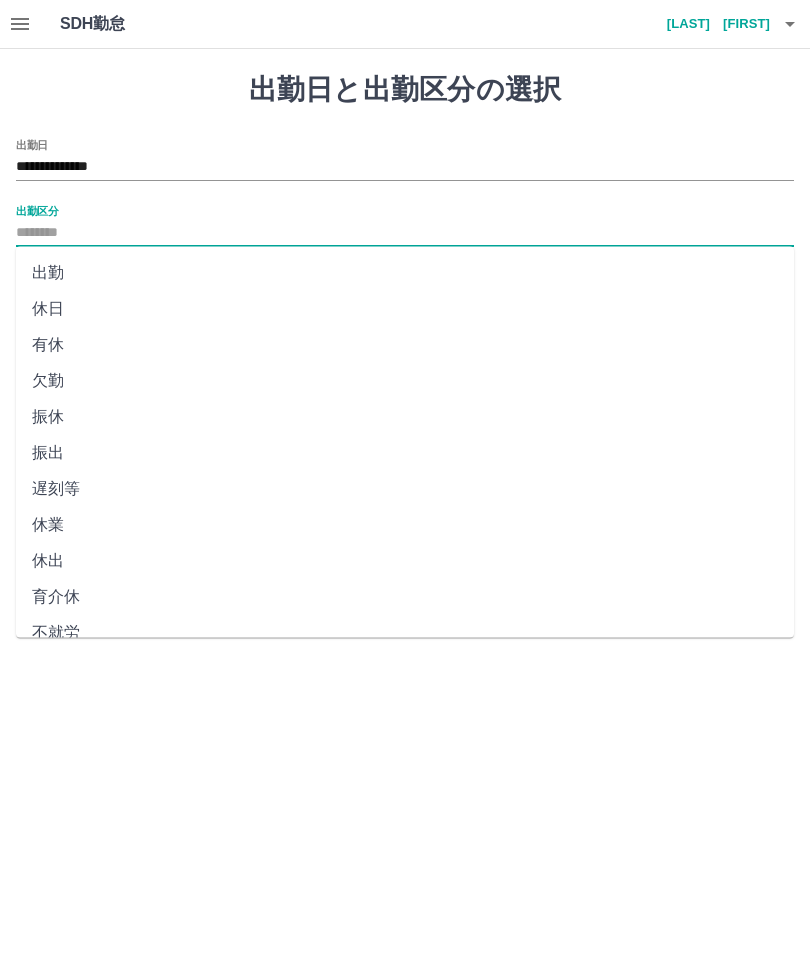 click on "出勤" at bounding box center [405, 273] 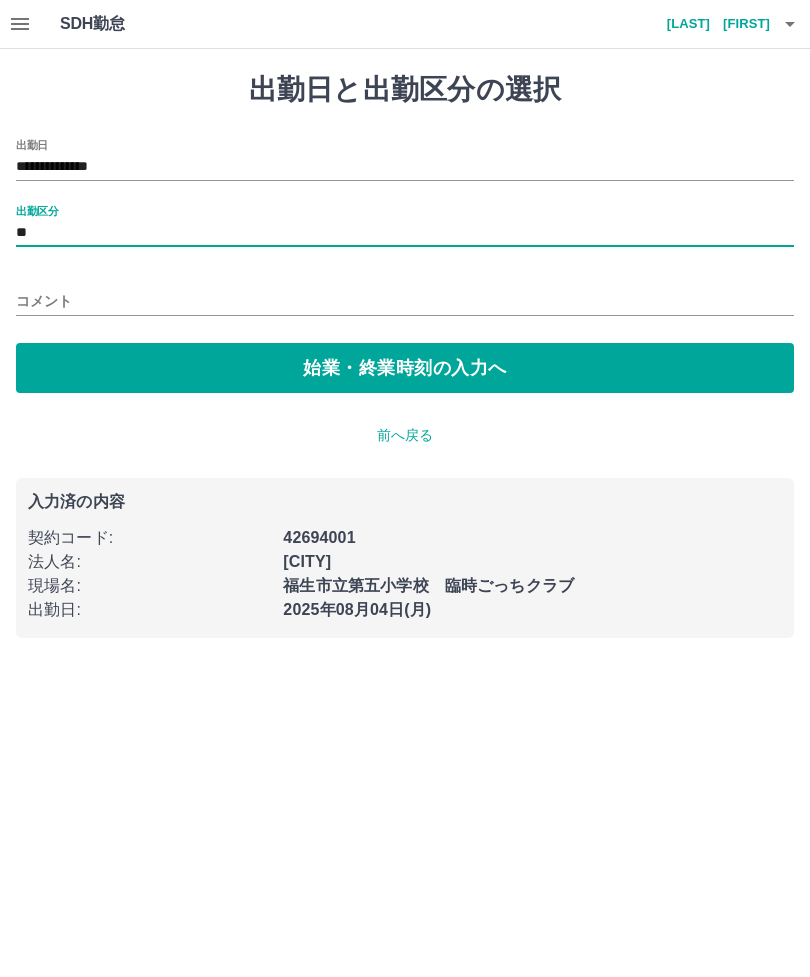 type on "**" 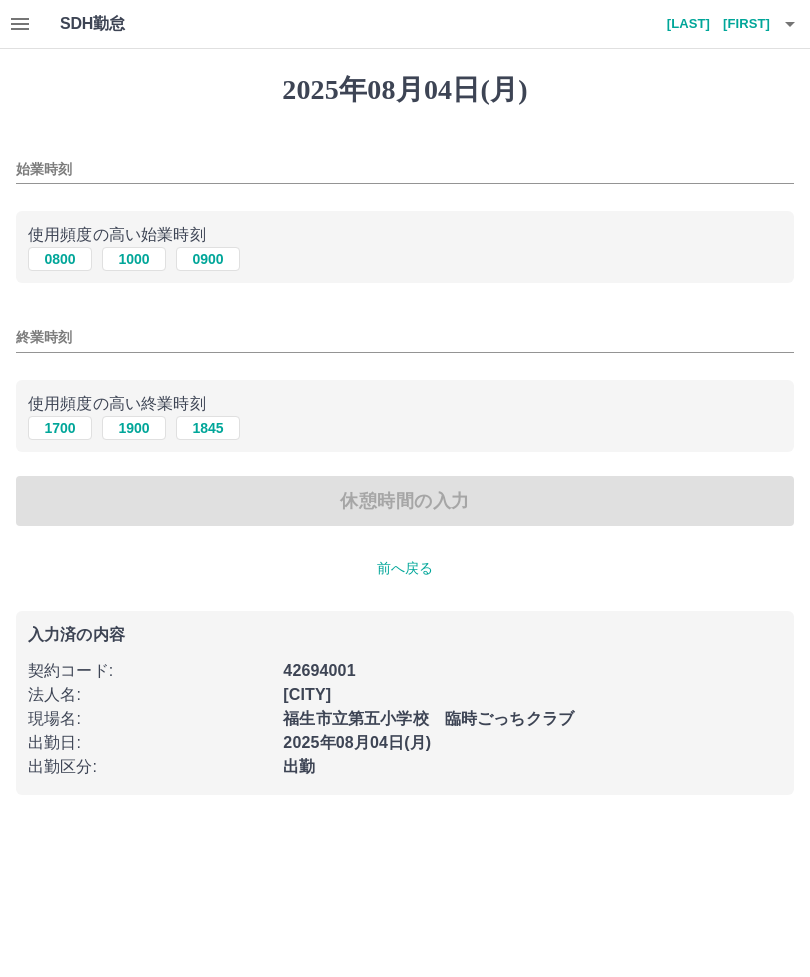 click on "始業時刻" at bounding box center (405, 169) 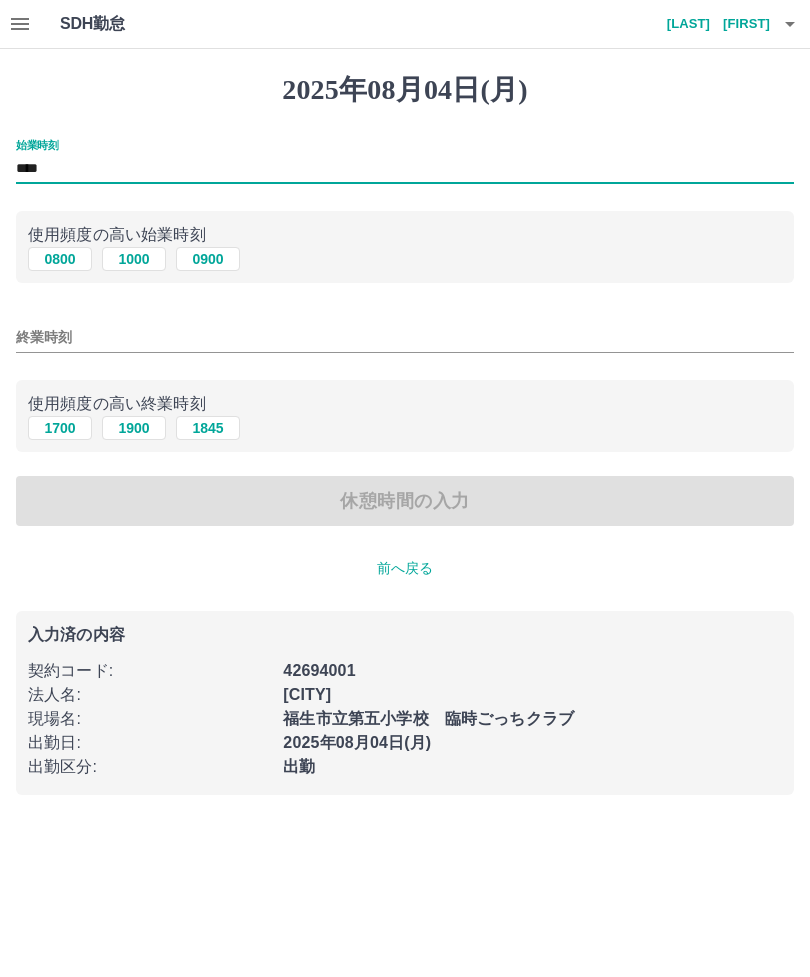 type on "****" 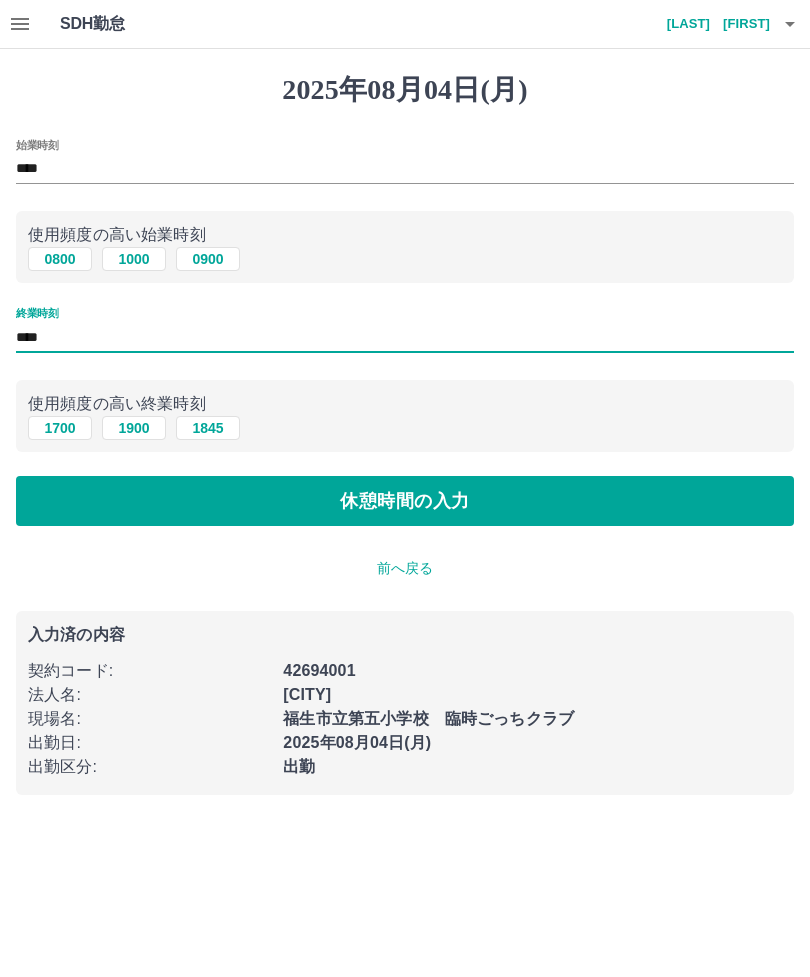 type on "****" 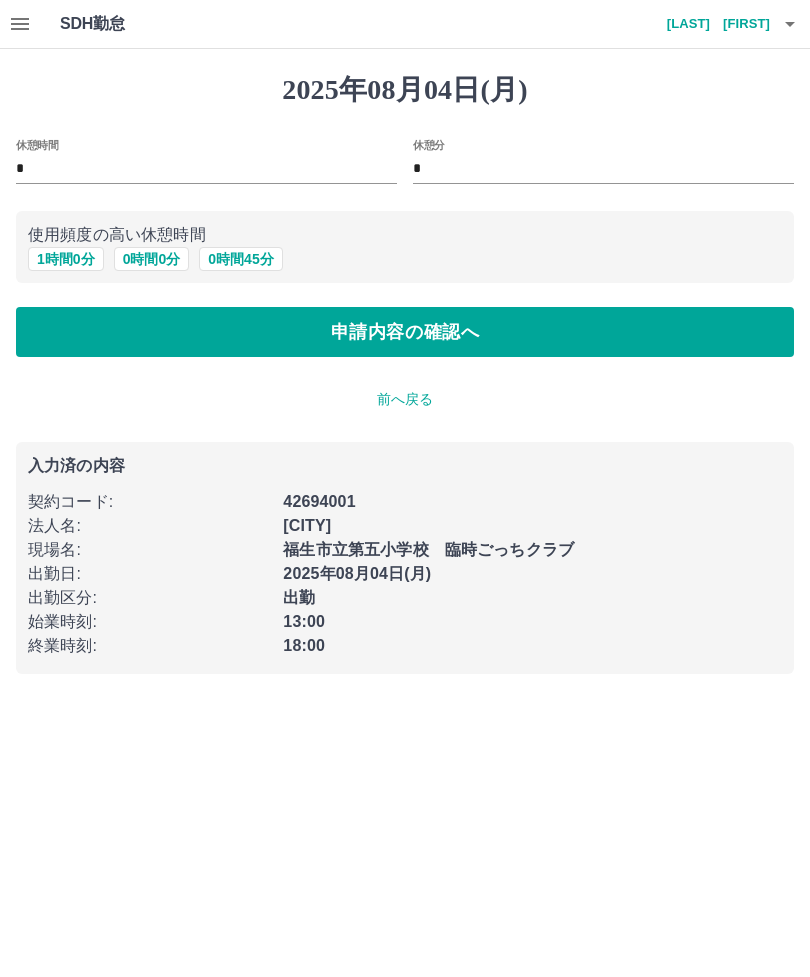 click on "0 時間 0 分" at bounding box center (152, 259) 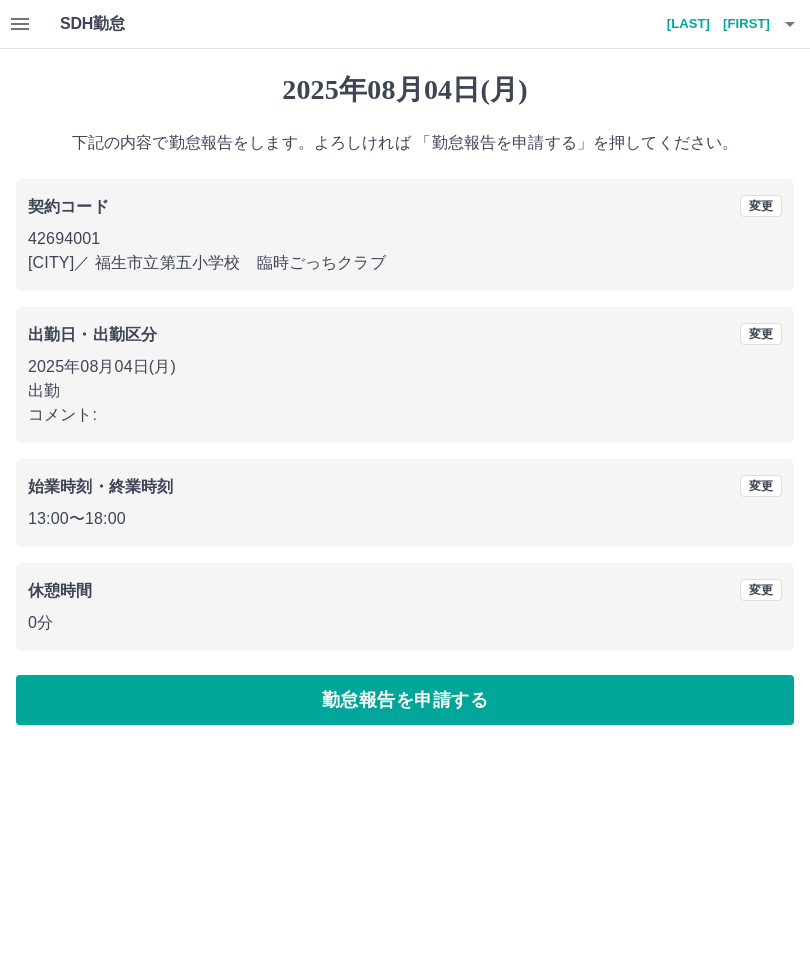 click on "勤怠報告を申請する" at bounding box center (405, 700) 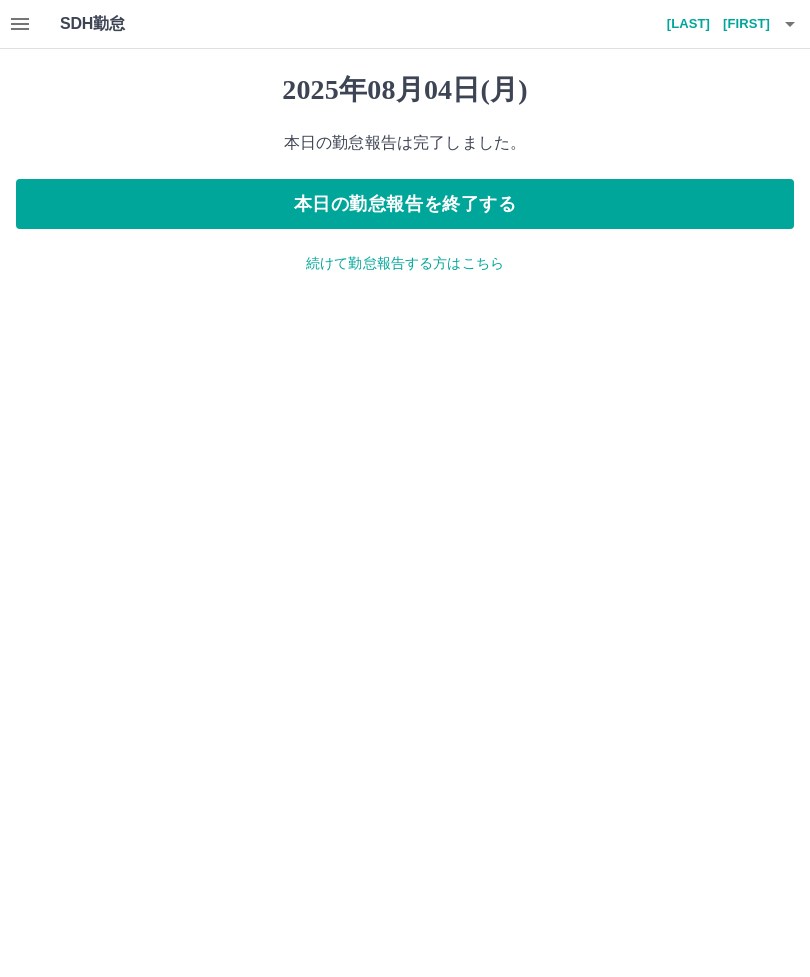 click on "続けて勤怠報告する方はこちら" at bounding box center (405, 263) 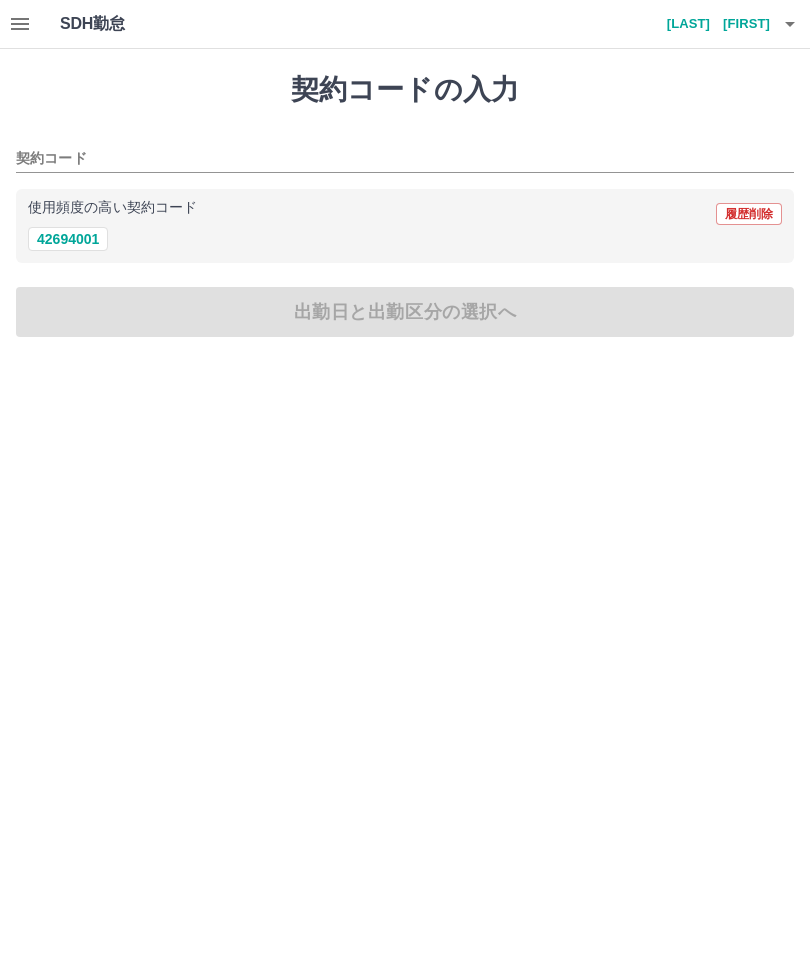 click on "42694001" at bounding box center [68, 239] 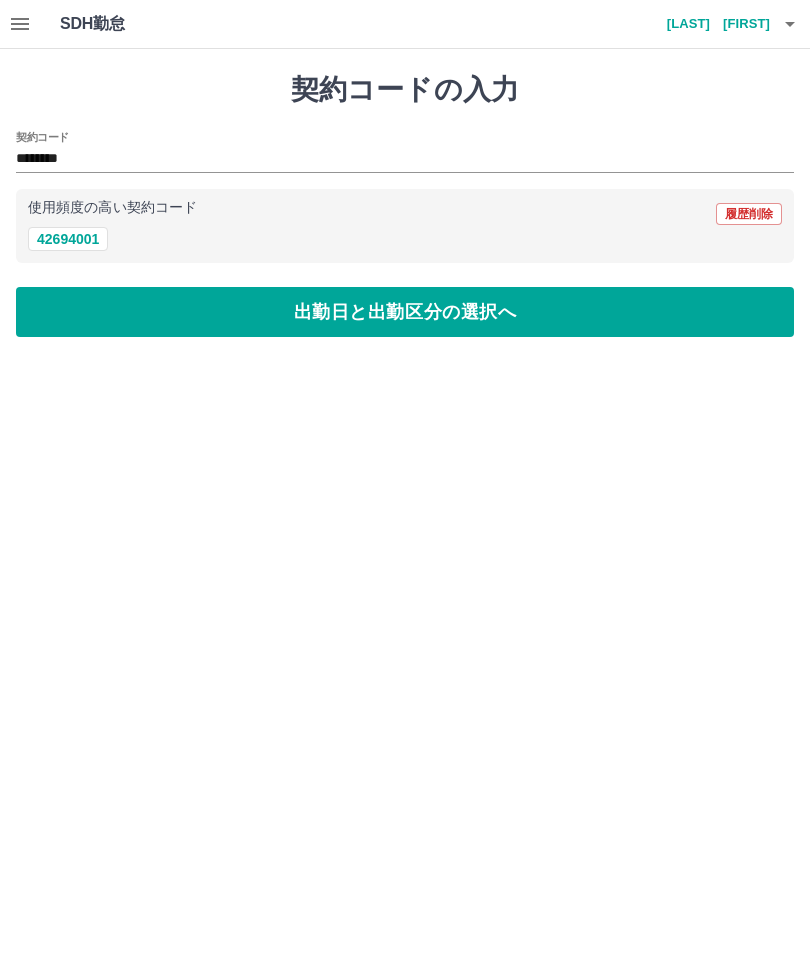 click on "出勤日と出勤区分の選択へ" at bounding box center (405, 312) 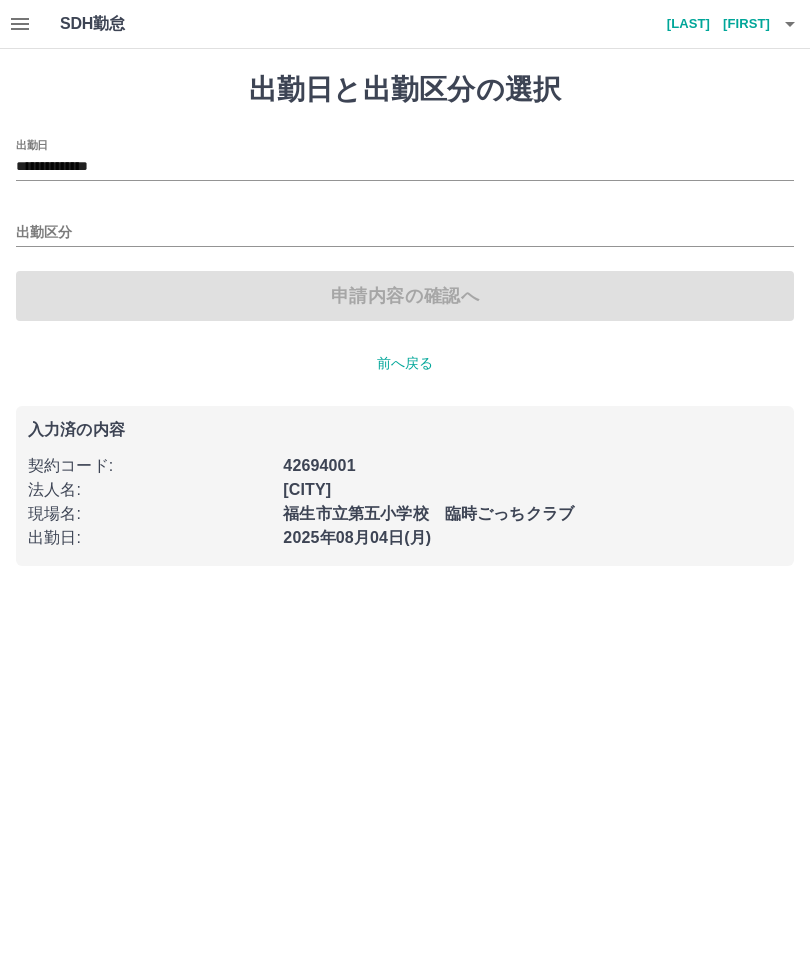 click on "**********" at bounding box center (405, 167) 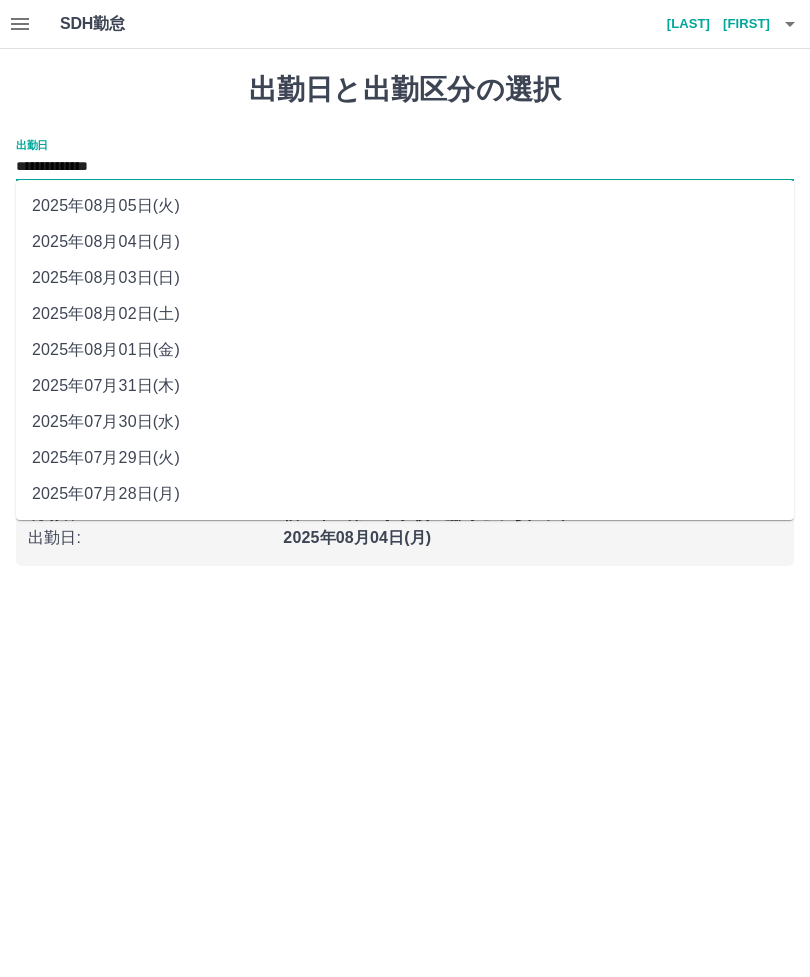 click on "2025年08月01日(金)" at bounding box center (405, 350) 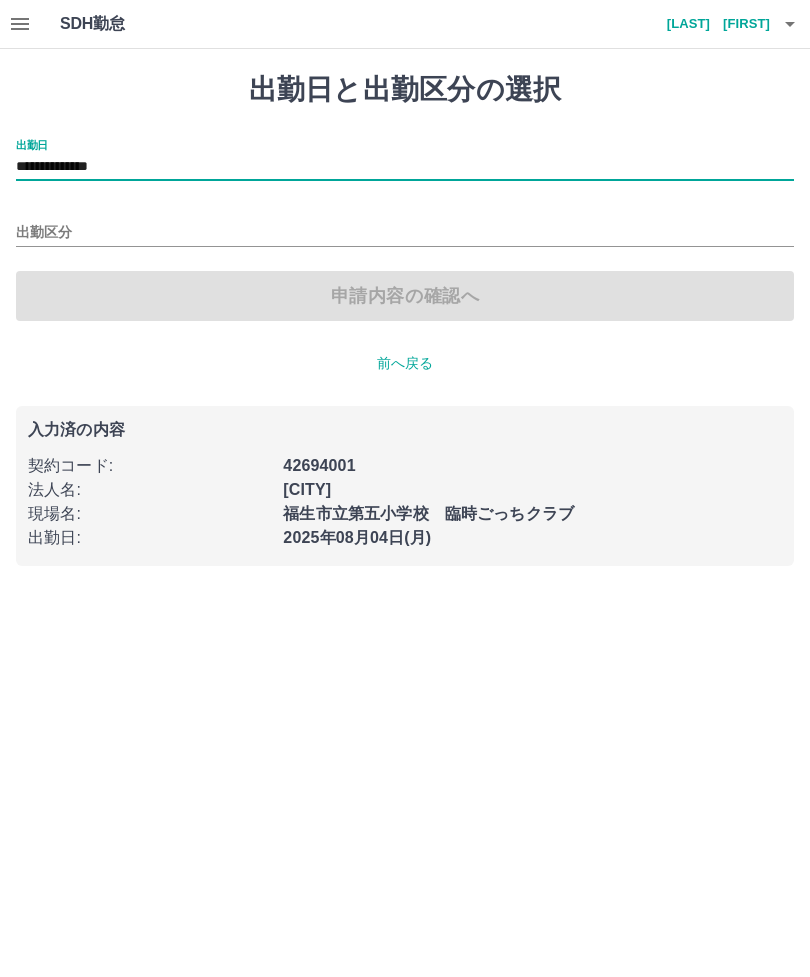 click on "出勤区分" at bounding box center (405, 233) 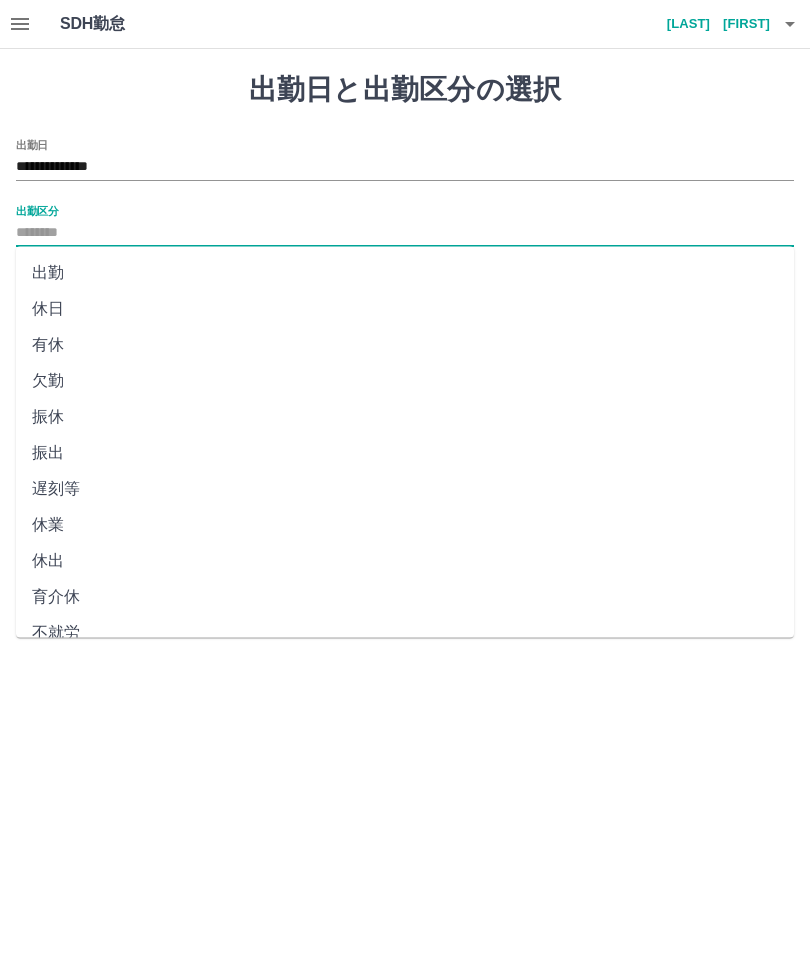 click on "出勤" at bounding box center [405, 273] 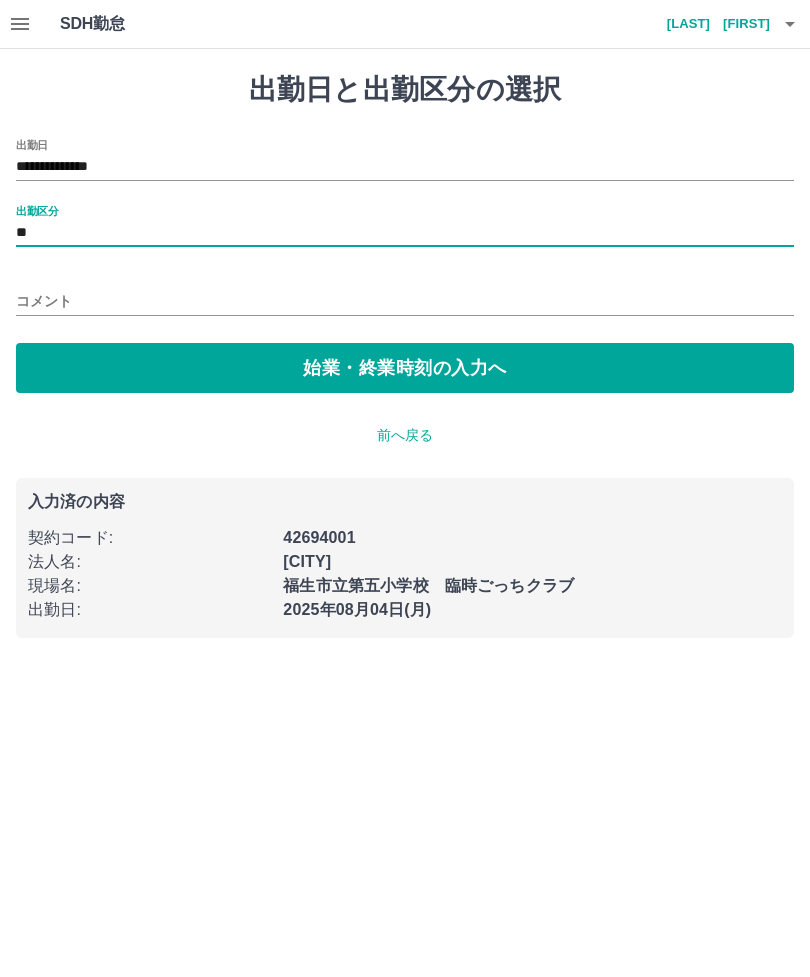 type on "**" 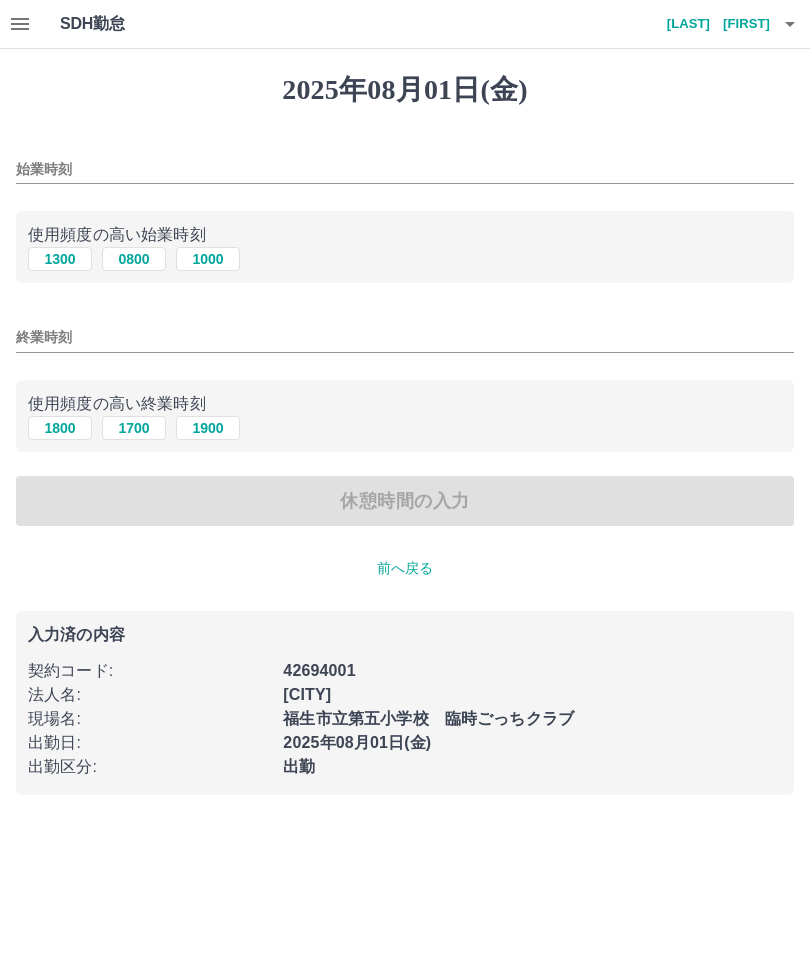 click on "1300" at bounding box center (60, 259) 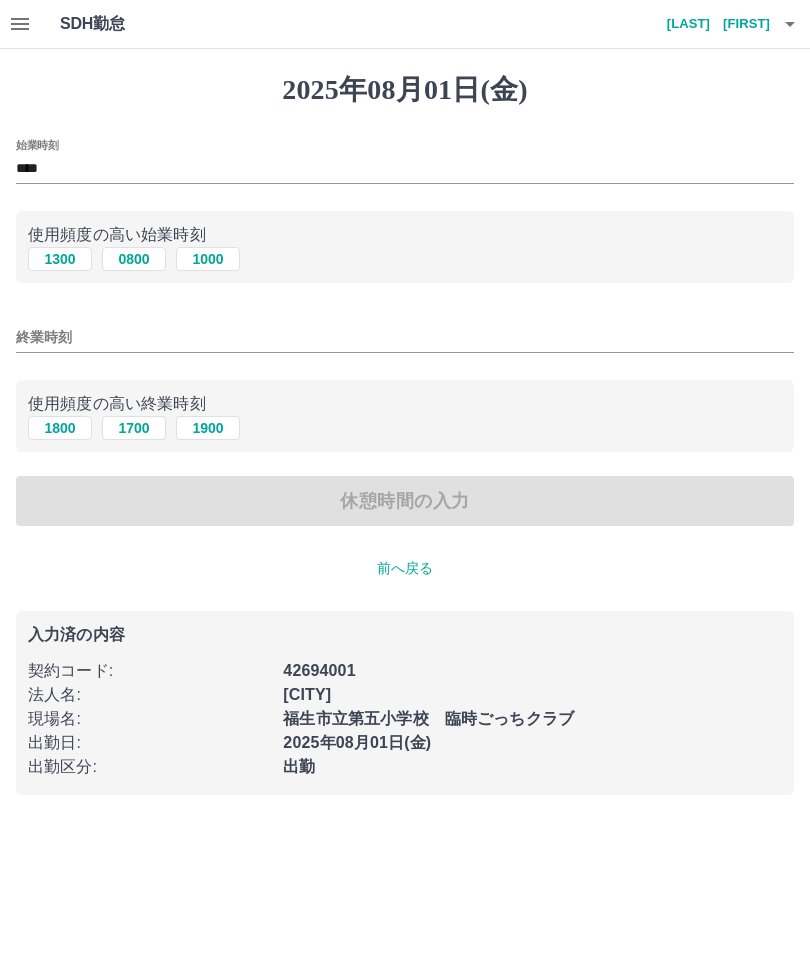 click on "1800" at bounding box center [60, 428] 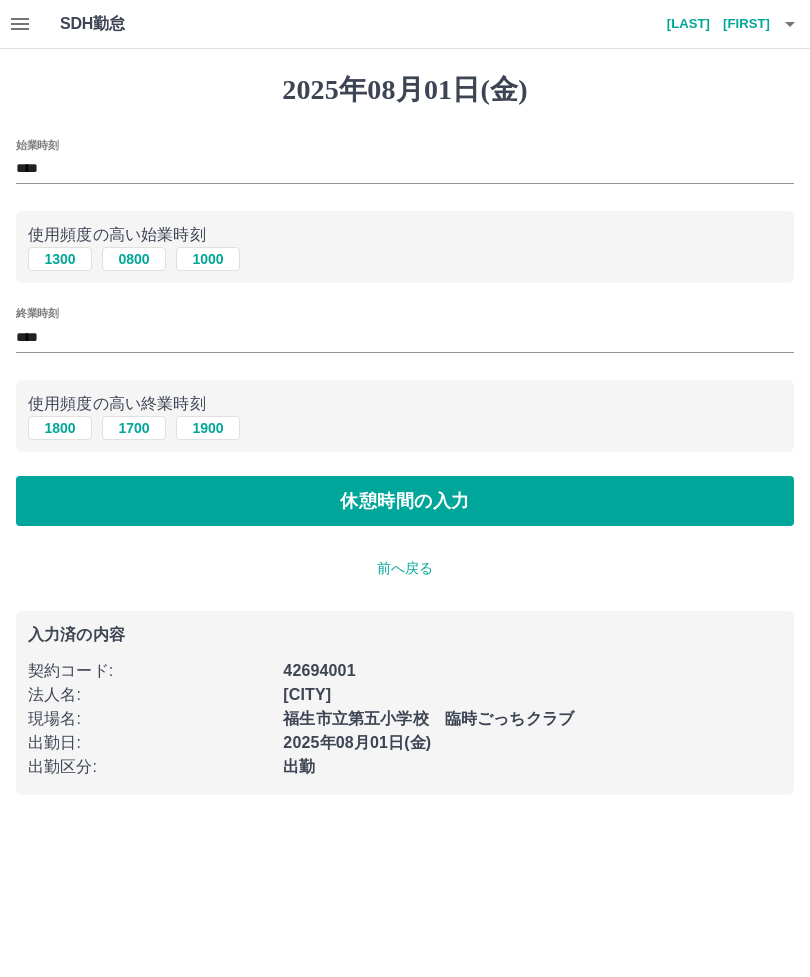 click on "休憩時間の入力" at bounding box center (405, 501) 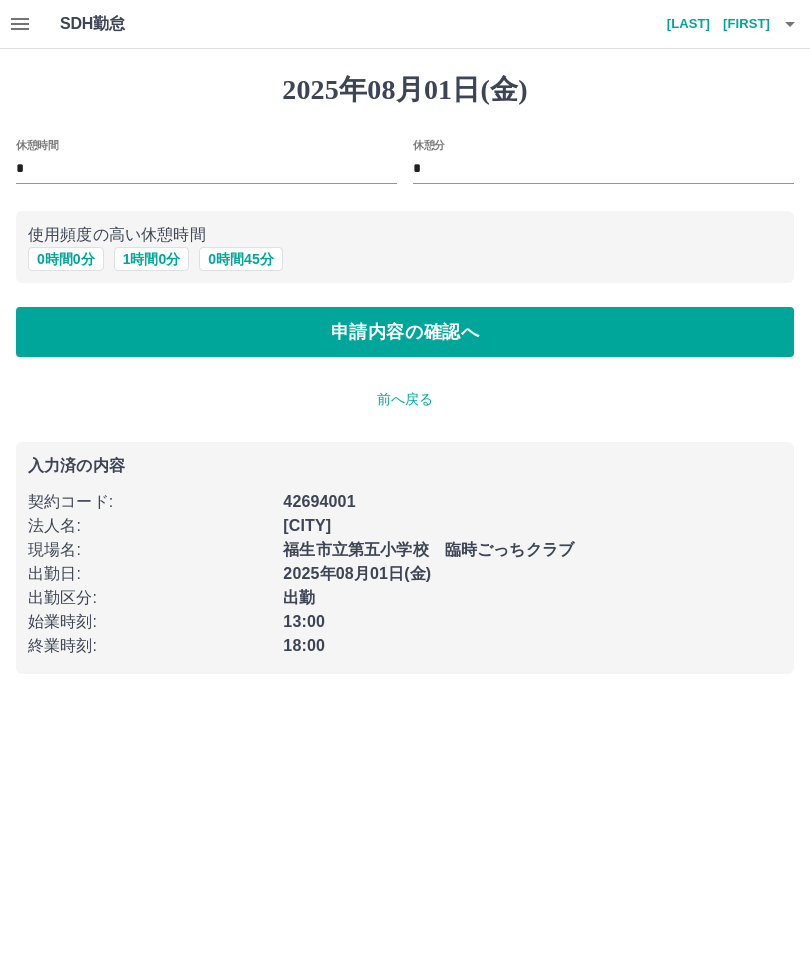 click on "0 時間 0 分" at bounding box center (66, 259) 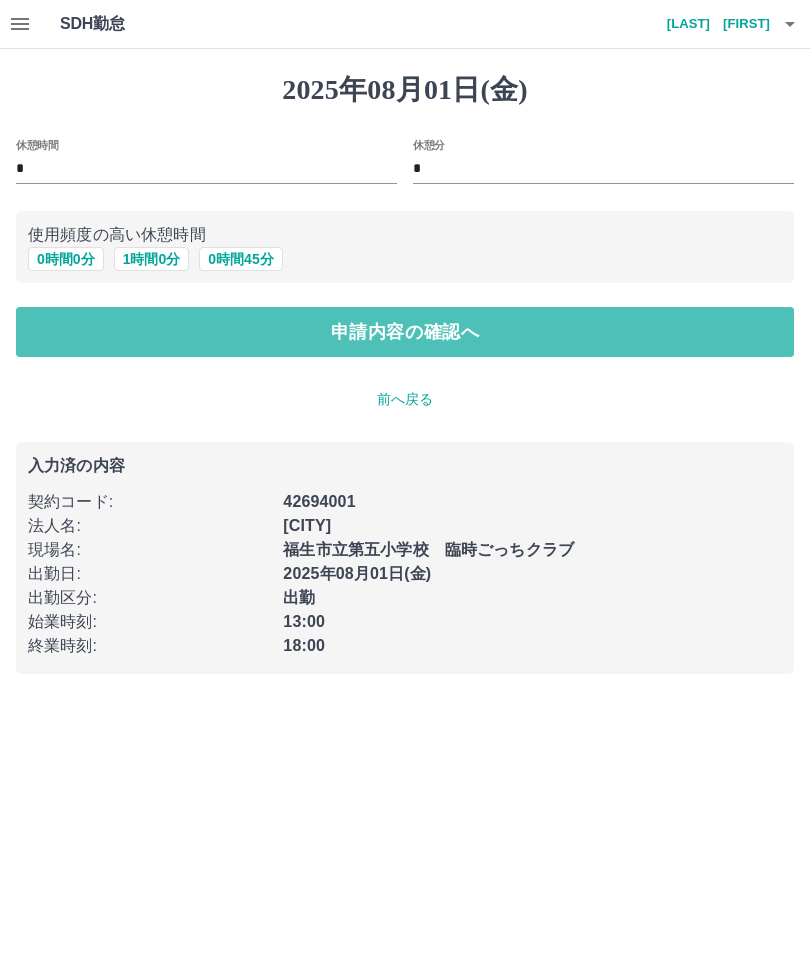 click on "申請内容の確認へ" at bounding box center [405, 332] 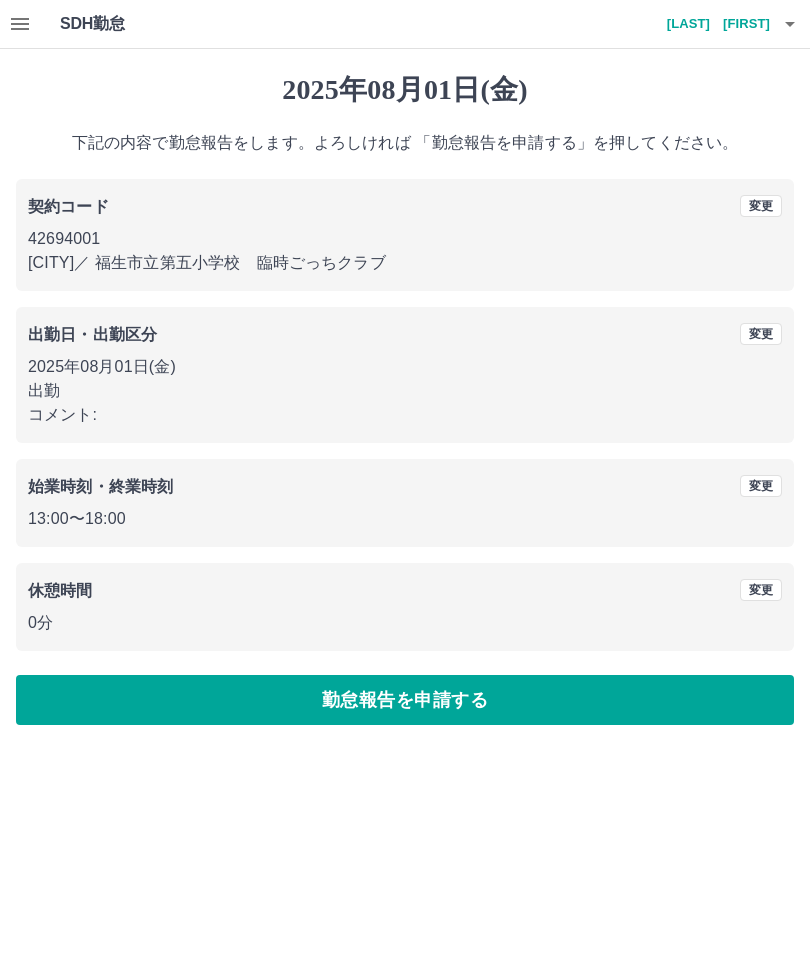 click on "勤怠報告を申請する" at bounding box center (405, 700) 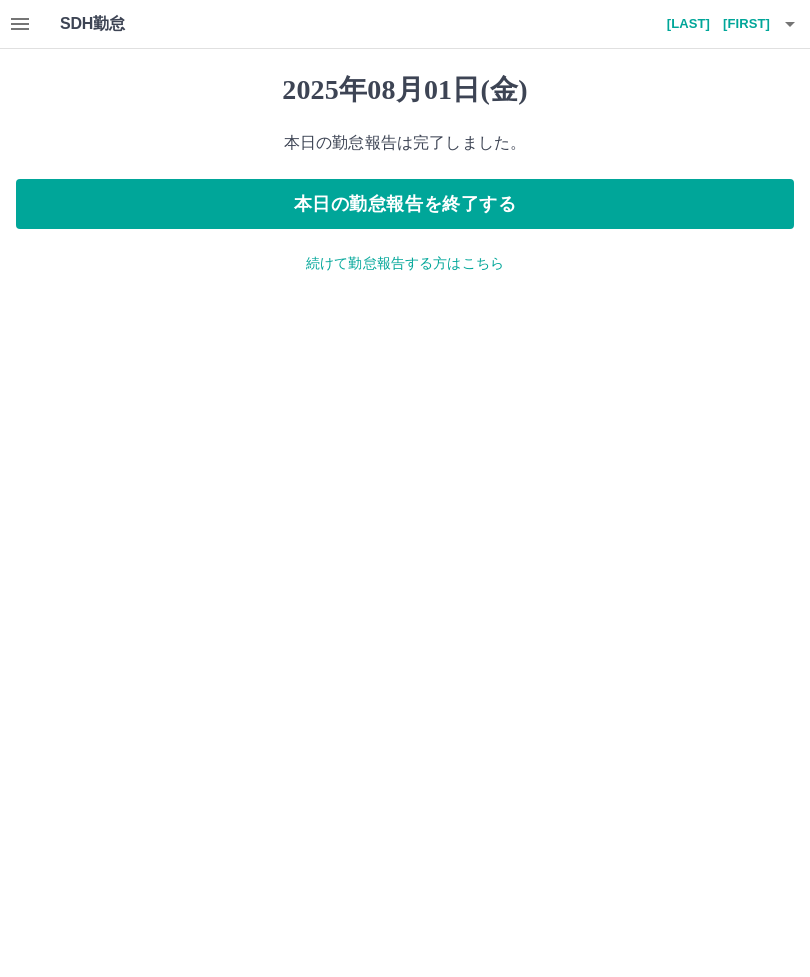 click on "本日の勤怠報告を終了する" at bounding box center [405, 204] 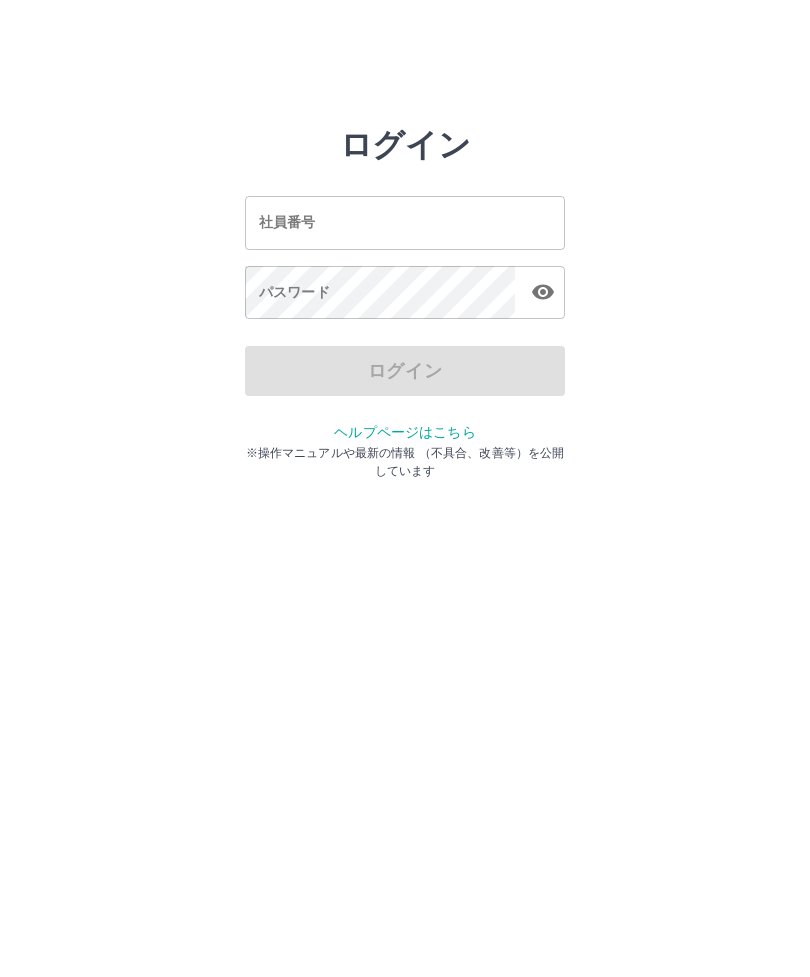 scroll, scrollTop: 0, scrollLeft: 0, axis: both 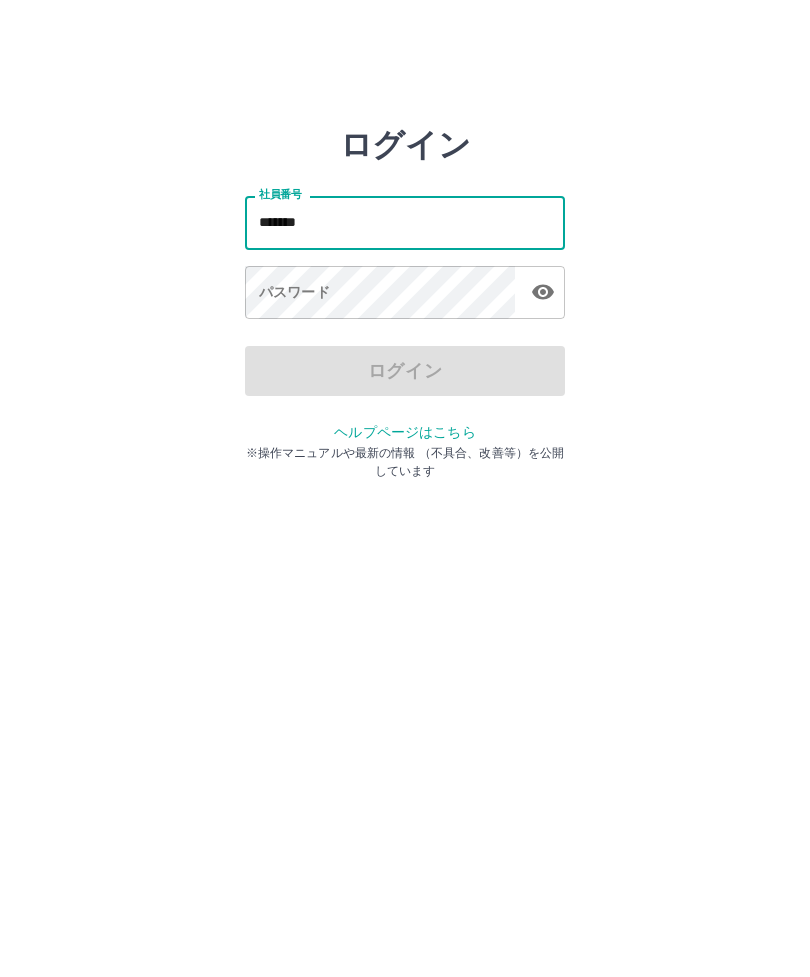 type on "*******" 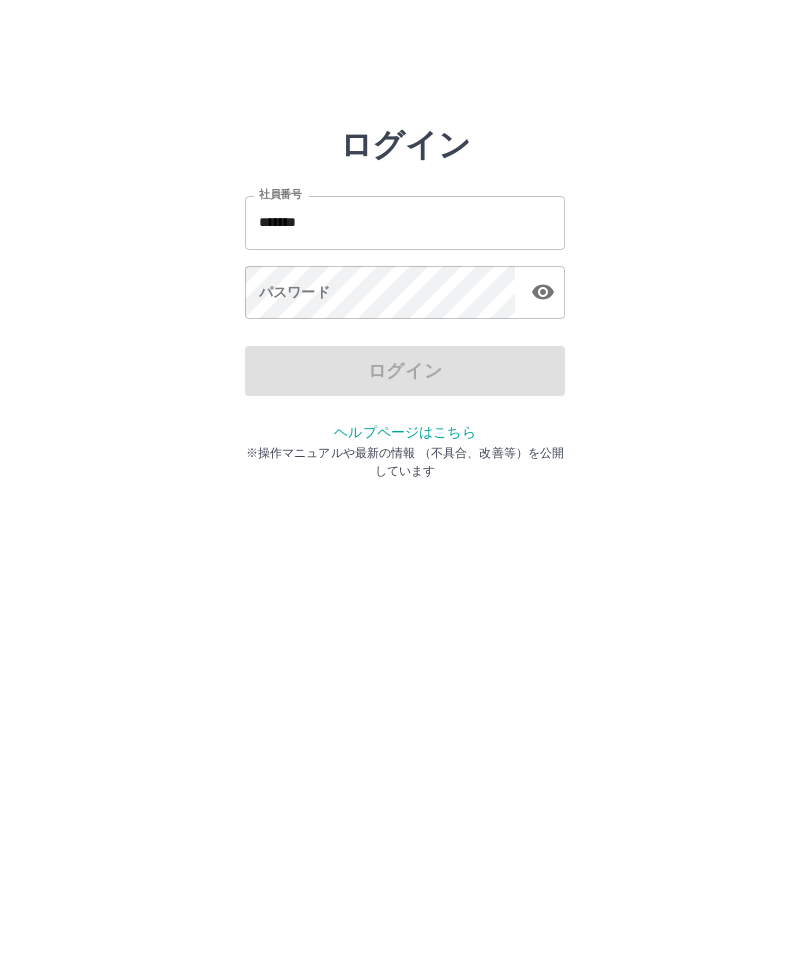click on "パスワード パスワード" at bounding box center (405, 294) 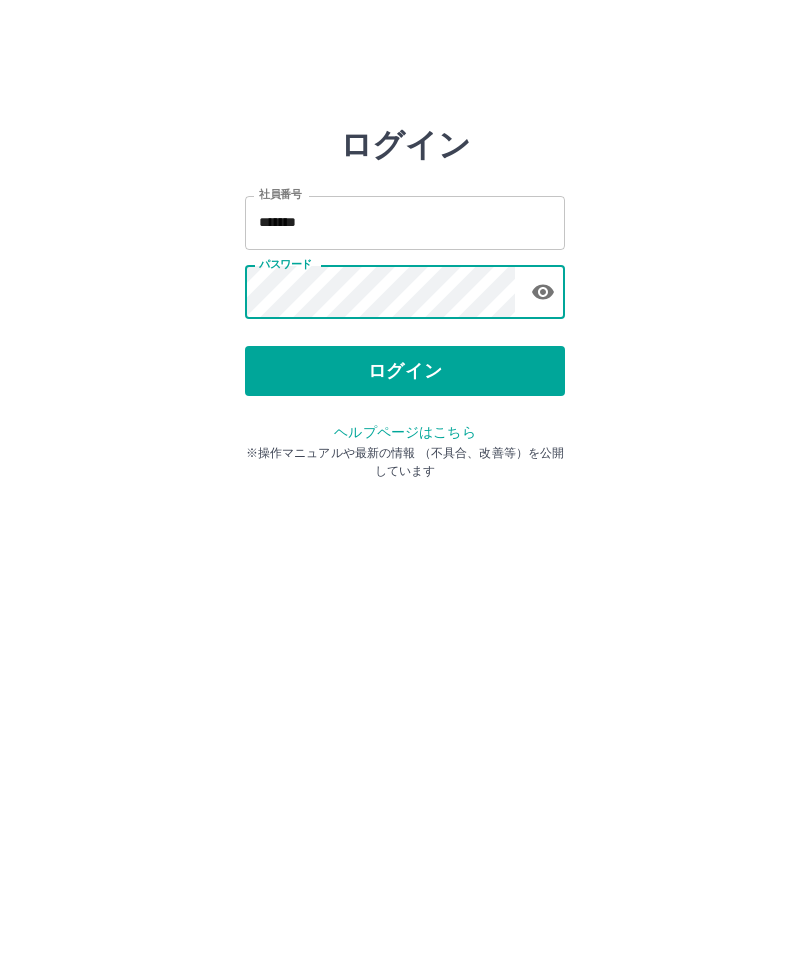 click on "ログイン" at bounding box center [405, 371] 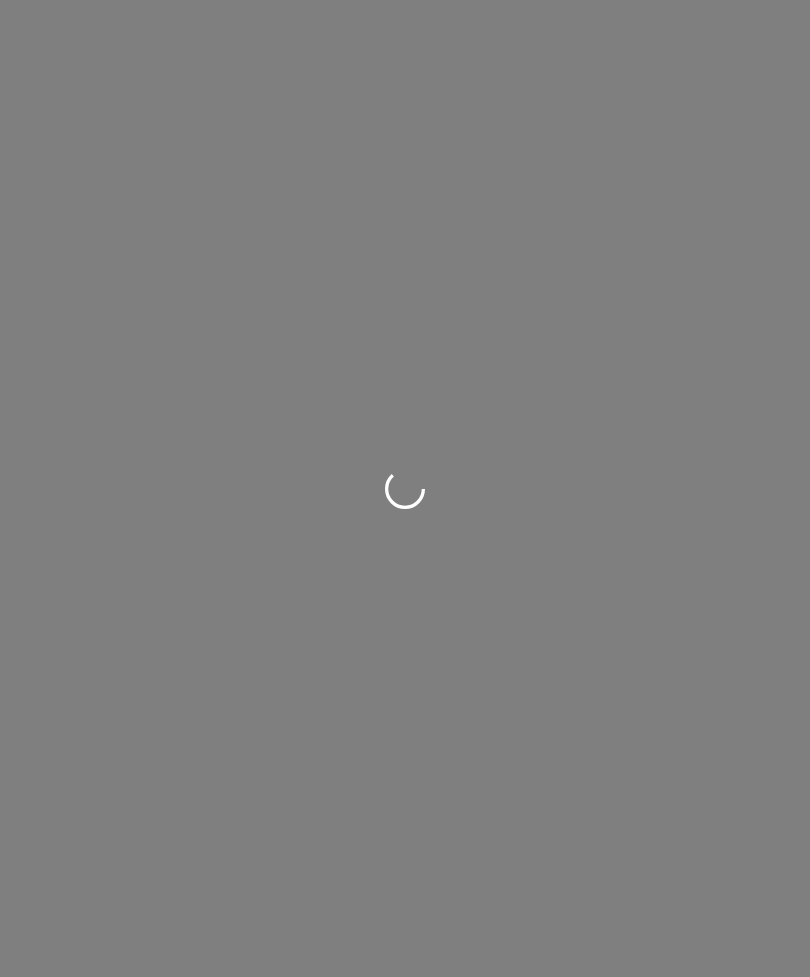 scroll, scrollTop: 0, scrollLeft: 0, axis: both 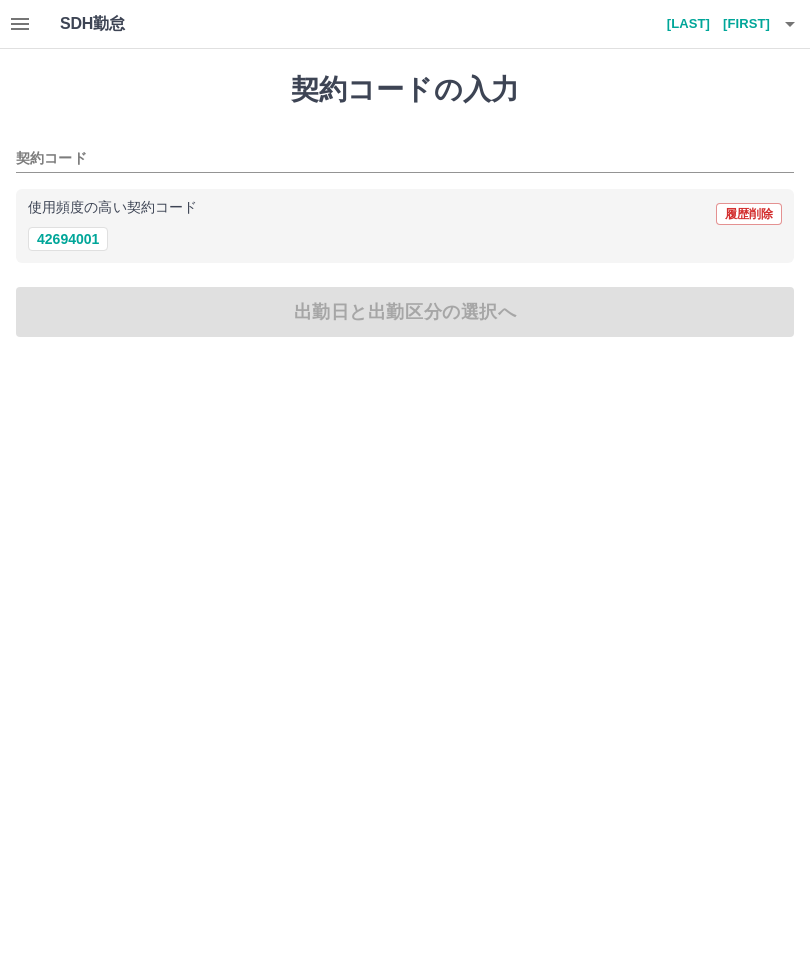 click on "使用頻度の高い契約コード 履歴削除" at bounding box center [405, 214] 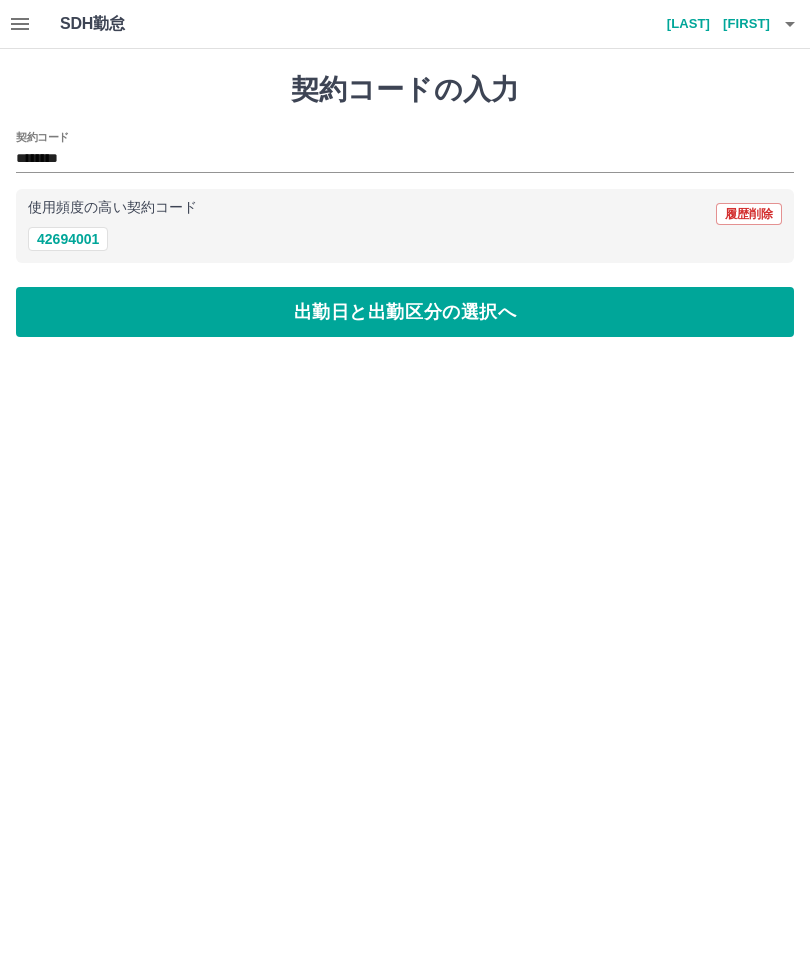 click on "出勤日と出勤区分の選択へ" at bounding box center [405, 312] 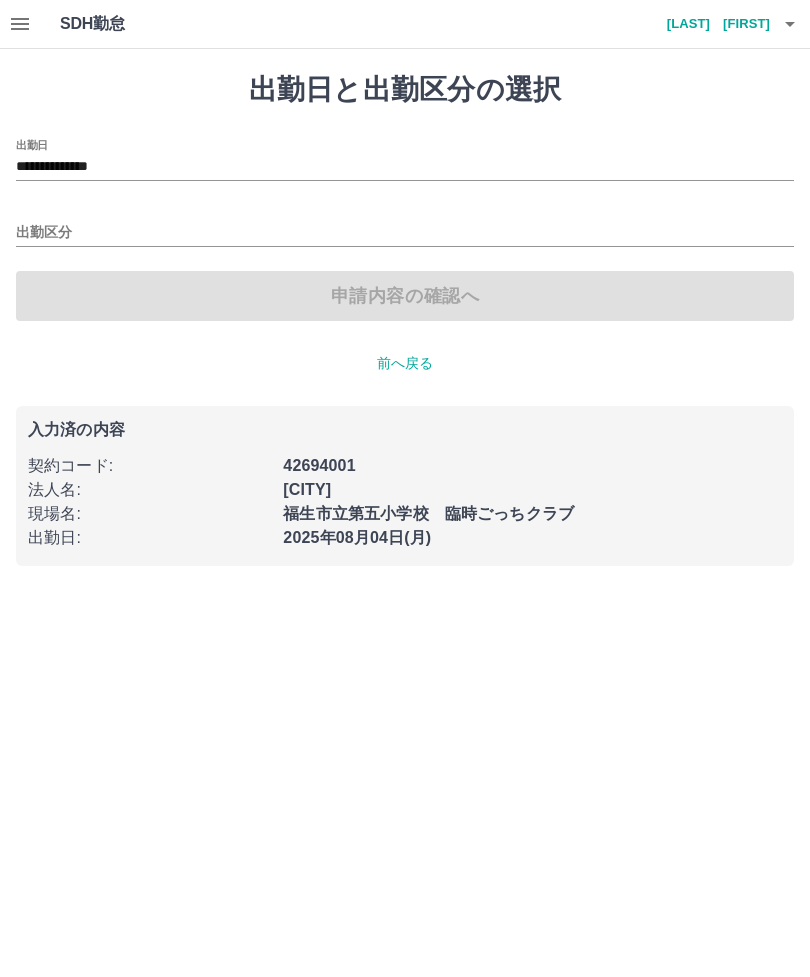 click on "出勤区分" at bounding box center (405, 233) 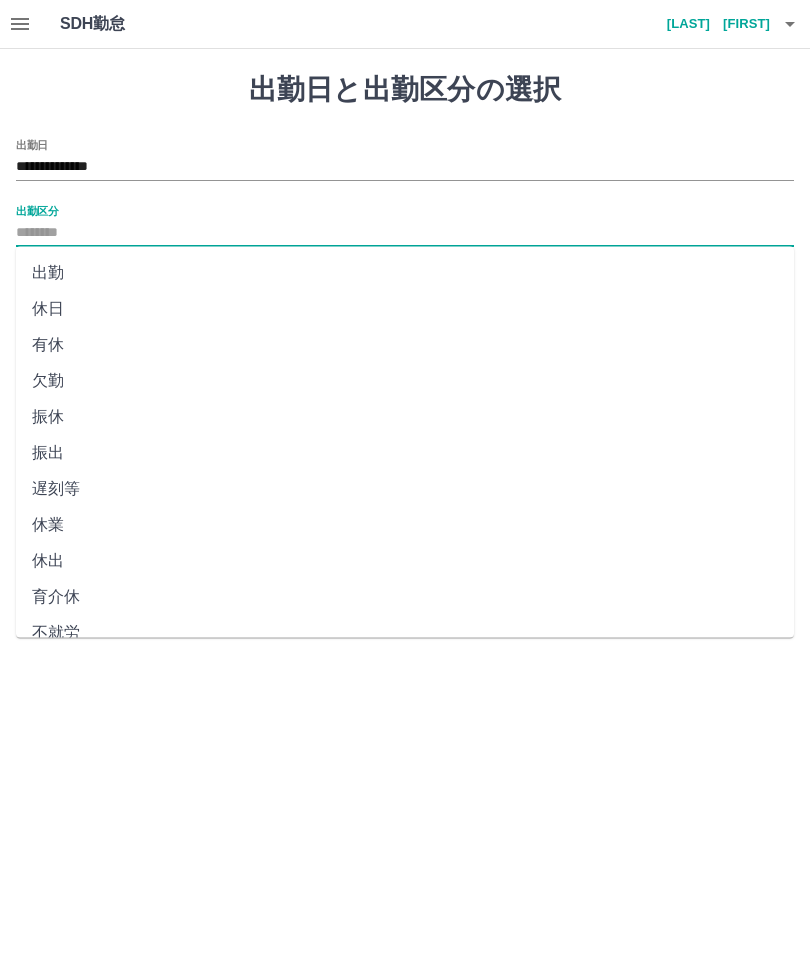 click on "出勤" at bounding box center [405, 273] 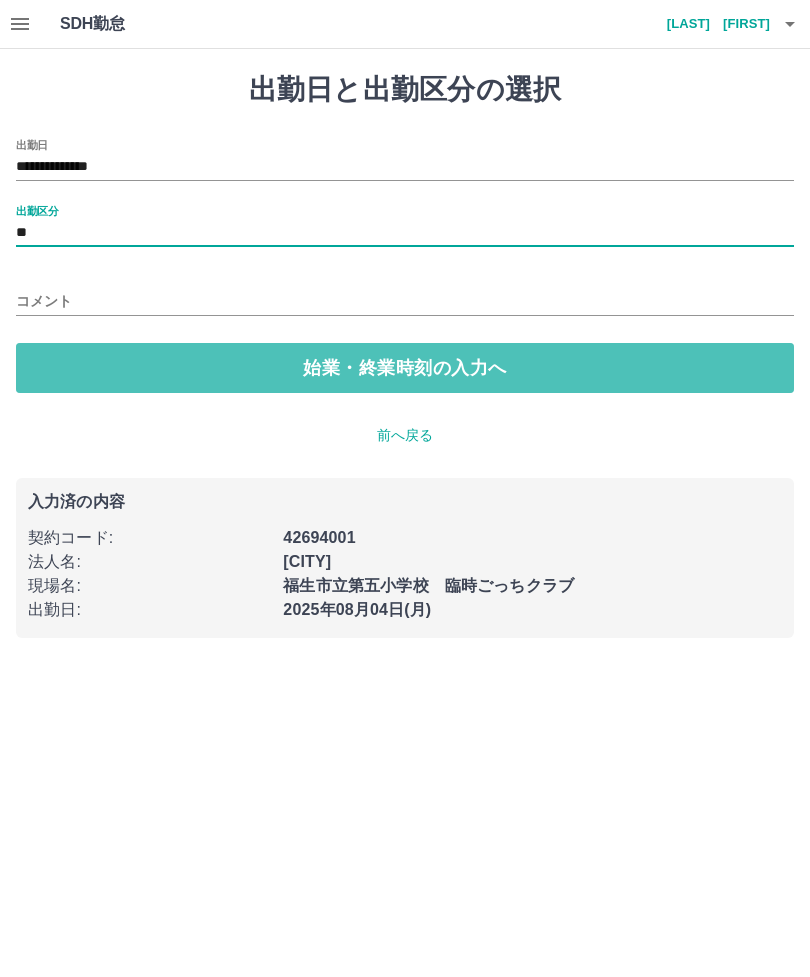 click on "始業・終業時刻の入力へ" at bounding box center (405, 368) 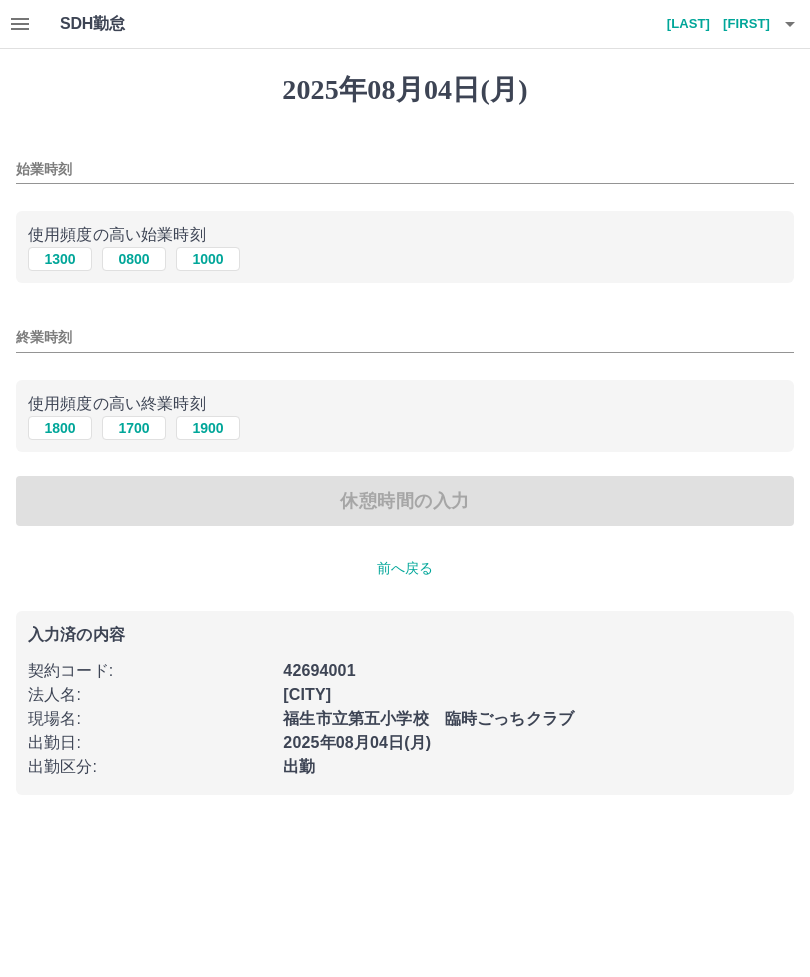 click on "始業時刻" at bounding box center [405, 169] 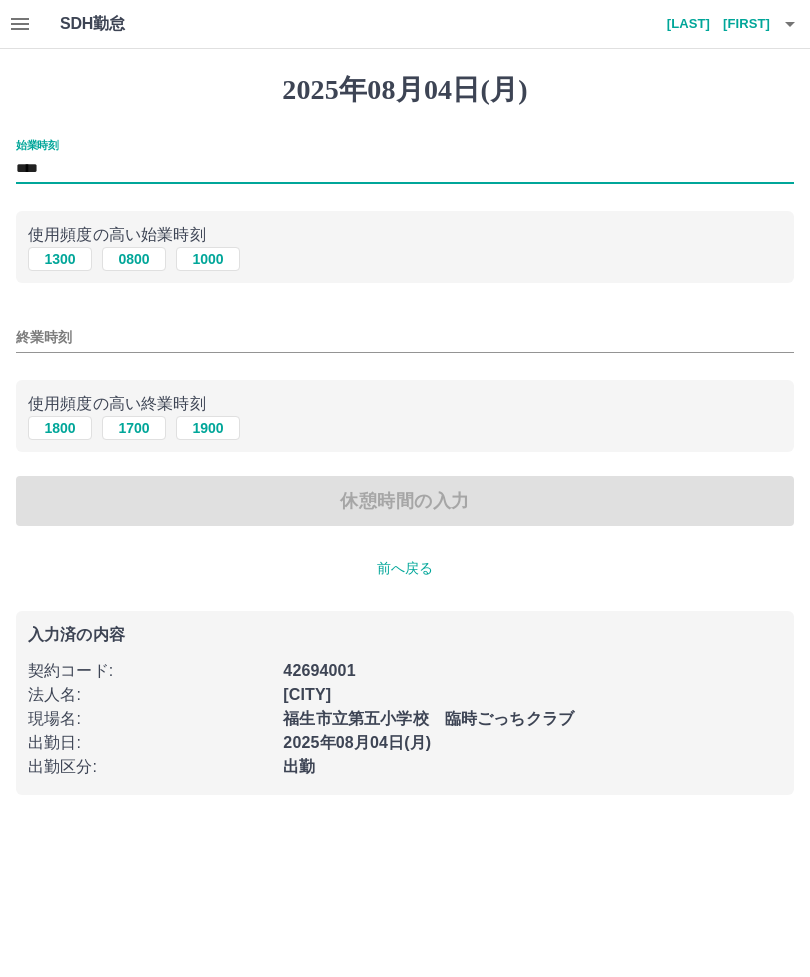 type on "****" 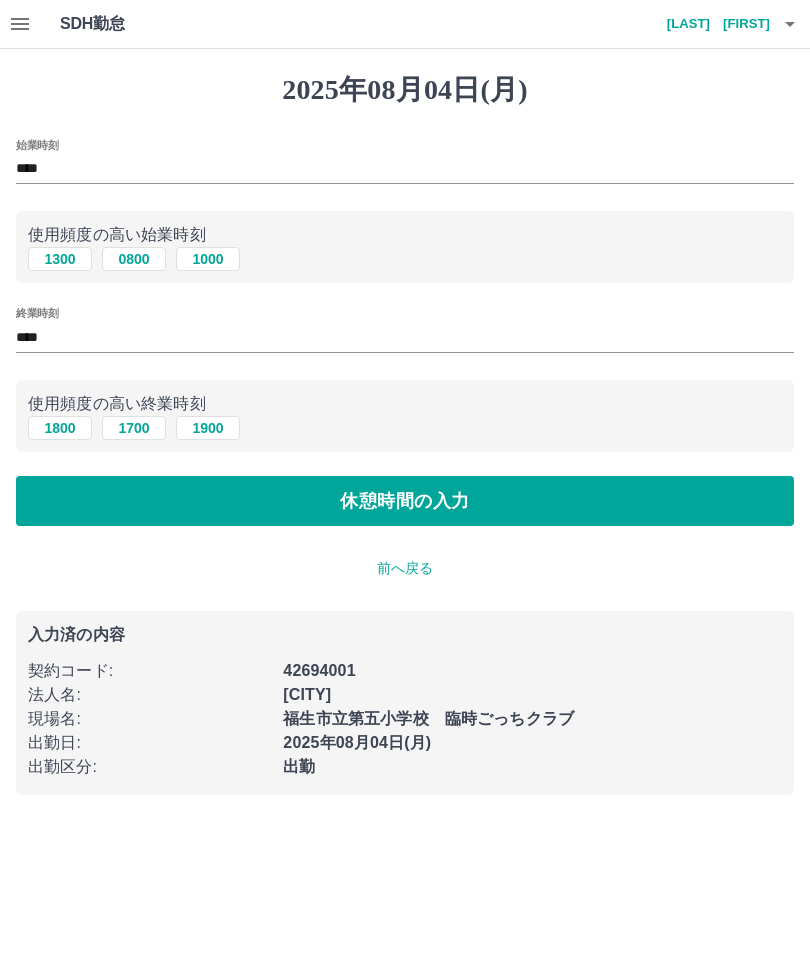 click on "休憩時間の入力" at bounding box center [405, 501] 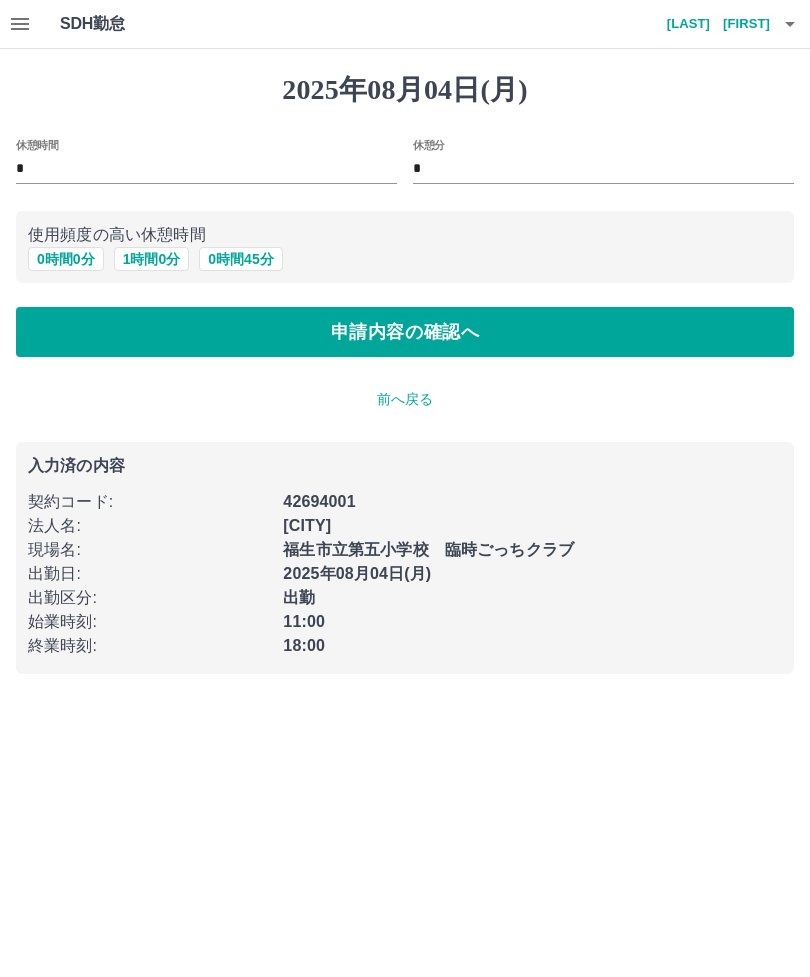 click on "1 時間 0 分" at bounding box center (152, 259) 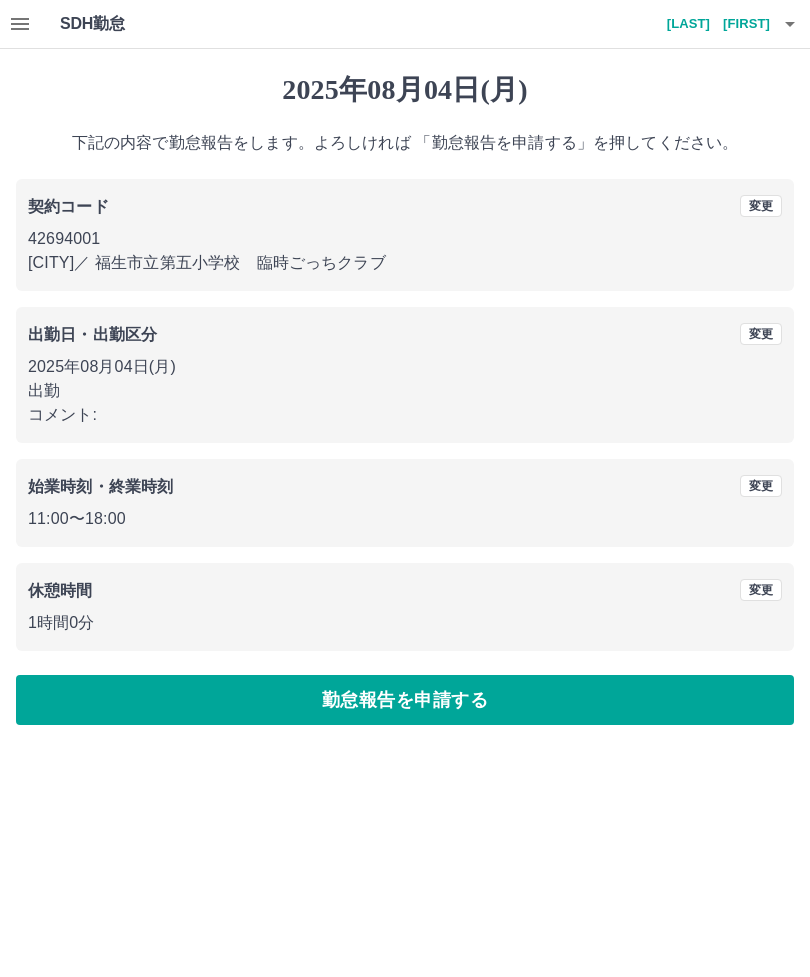 click on "勤怠報告を申請する" at bounding box center (405, 700) 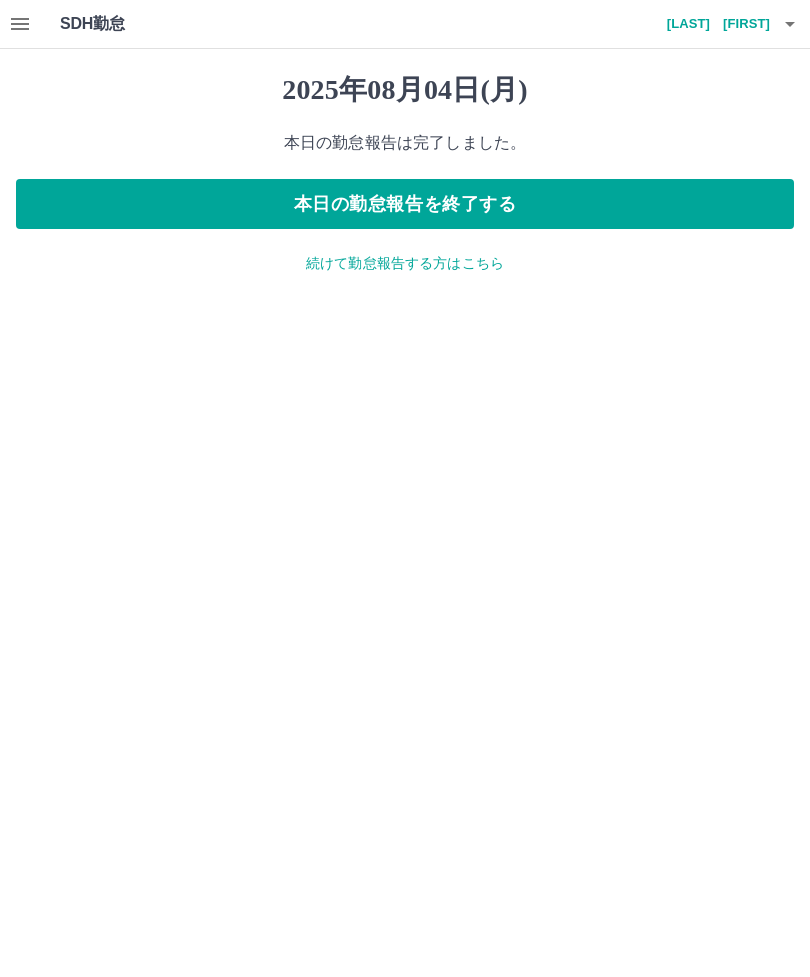 click on "本日の勤怠報告を終了する" at bounding box center (405, 204) 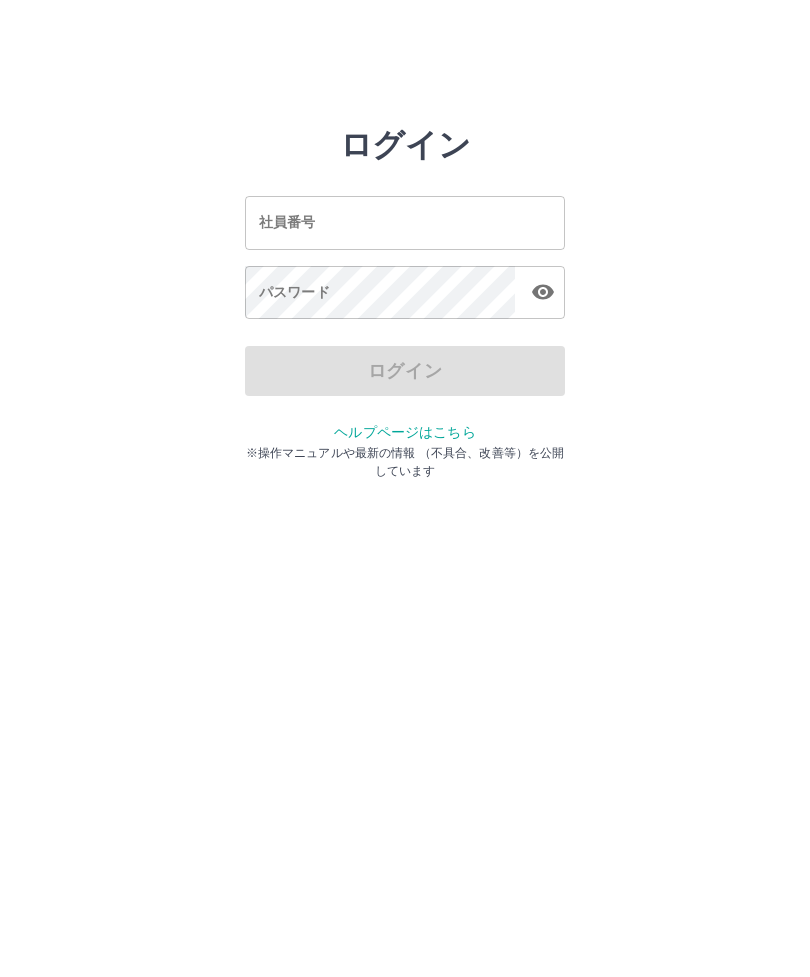 scroll, scrollTop: 0, scrollLeft: 0, axis: both 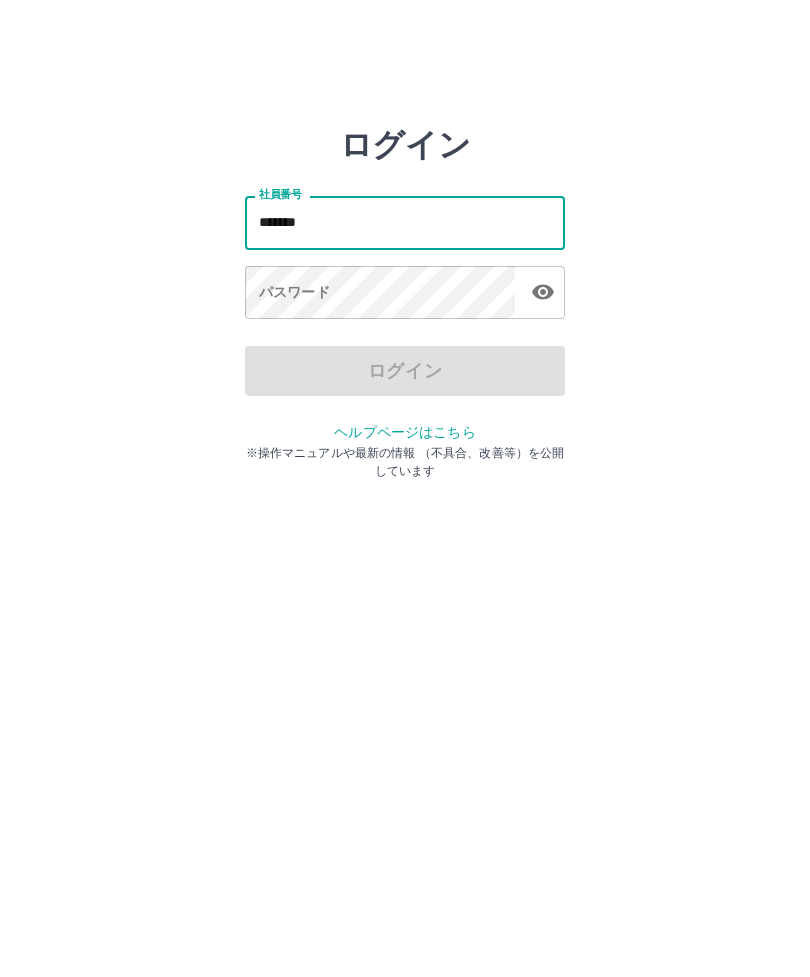 type on "*******" 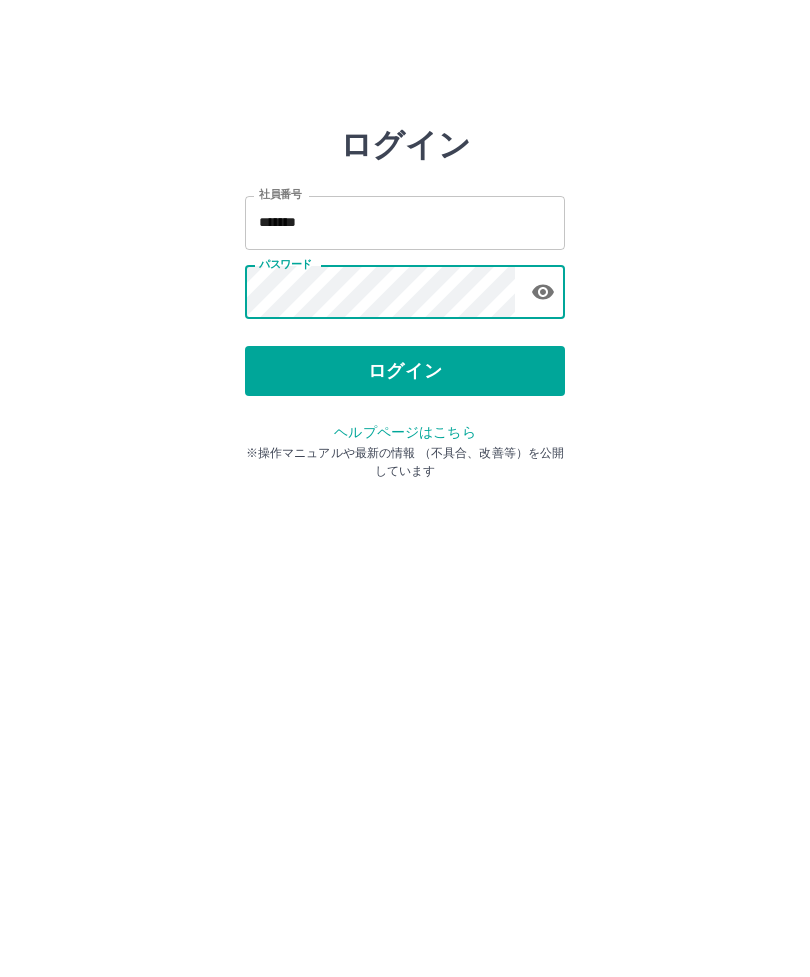 click on "ログイン" at bounding box center [405, 371] 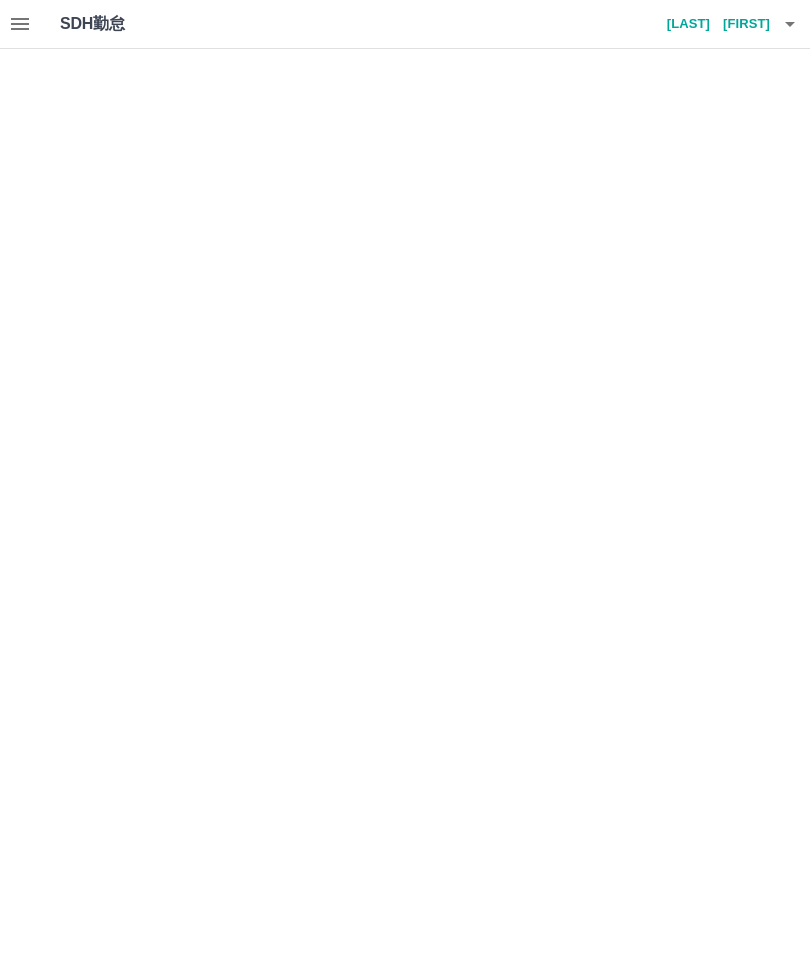 scroll, scrollTop: 0, scrollLeft: 0, axis: both 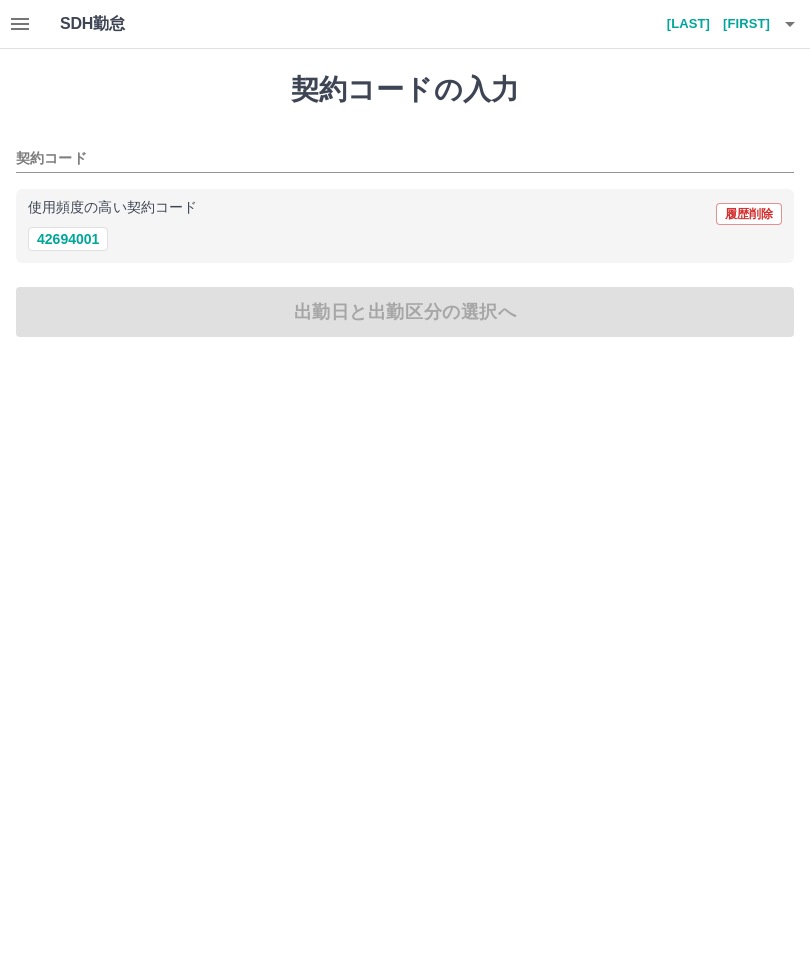 click on "42694001" at bounding box center [68, 239] 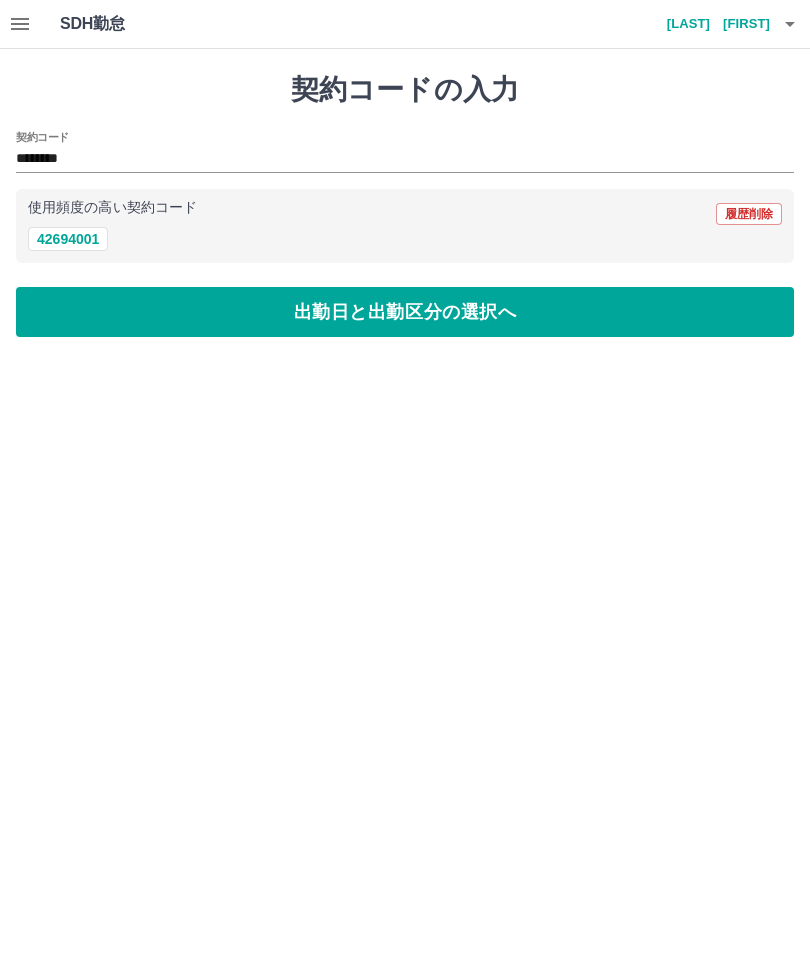 click on "出勤日と出勤区分の選択へ" at bounding box center [405, 312] 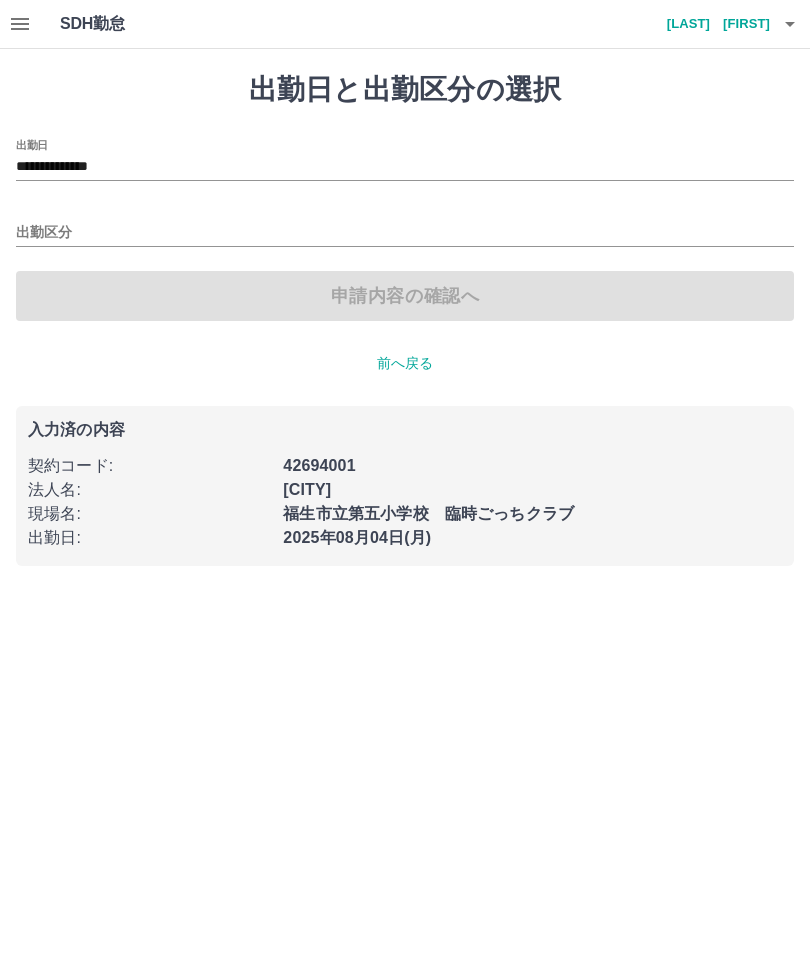 click on "出勤区分" at bounding box center (405, 226) 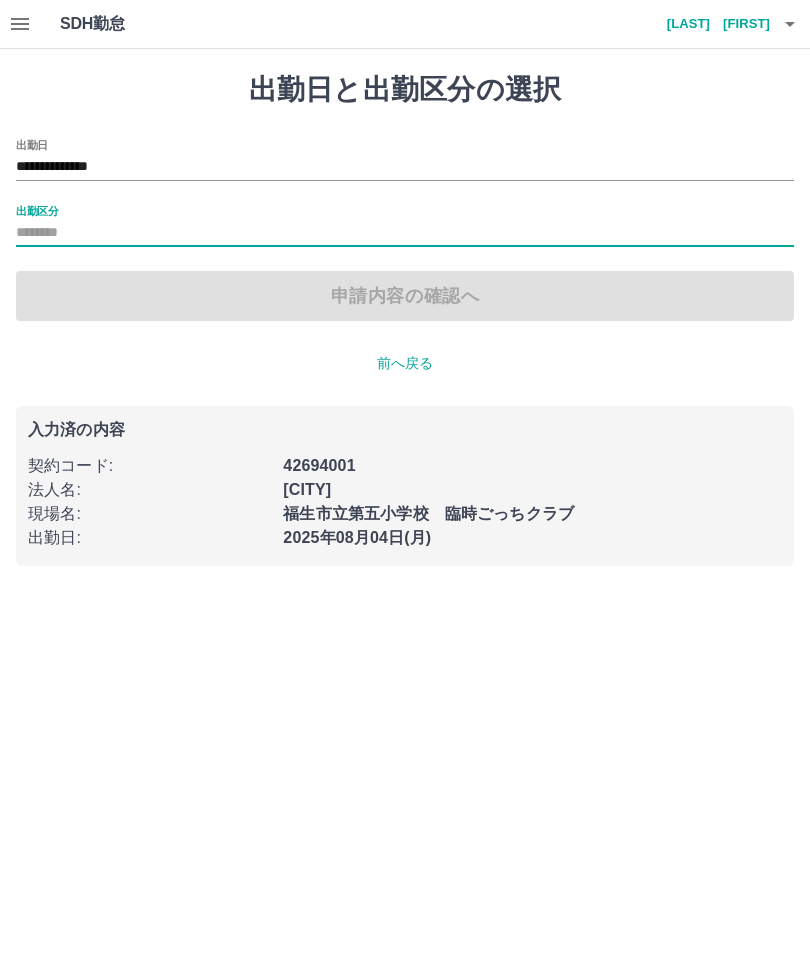 click on "出勤区分" at bounding box center (405, 233) 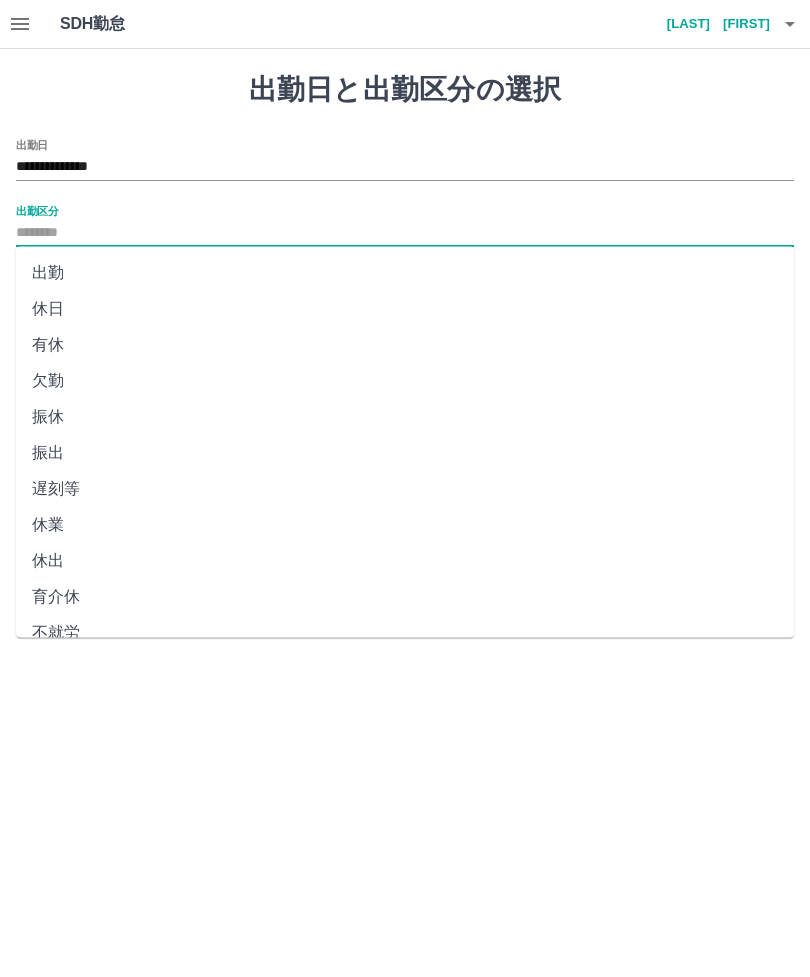 click on "出勤" at bounding box center [405, 273] 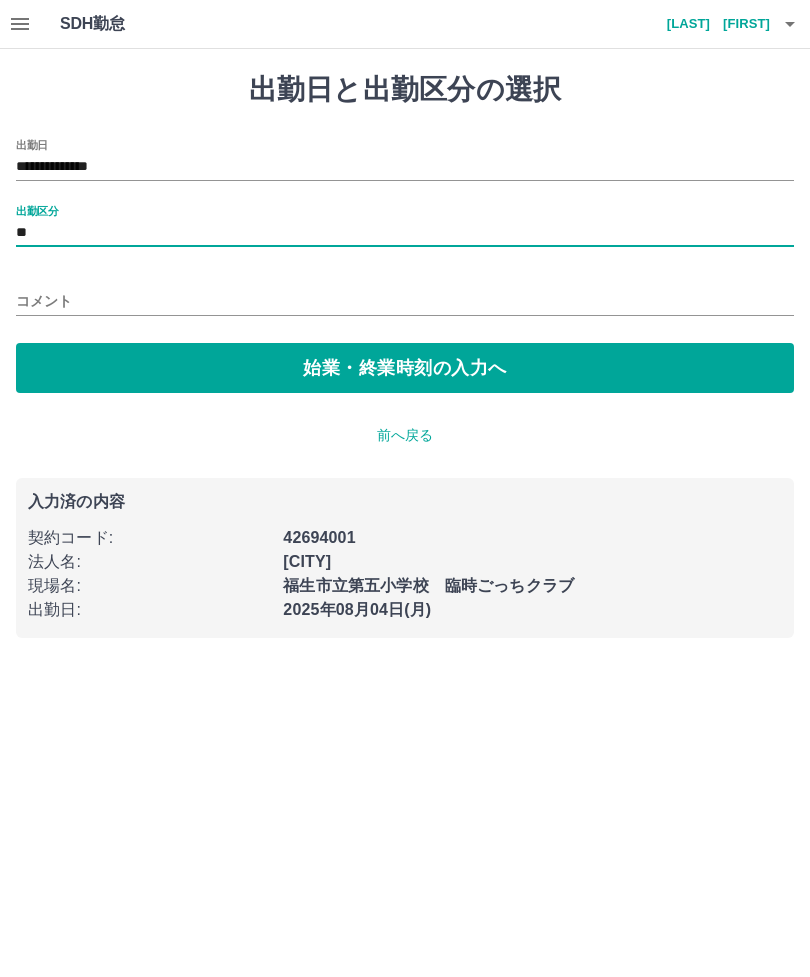 click on "コメント" at bounding box center [405, 301] 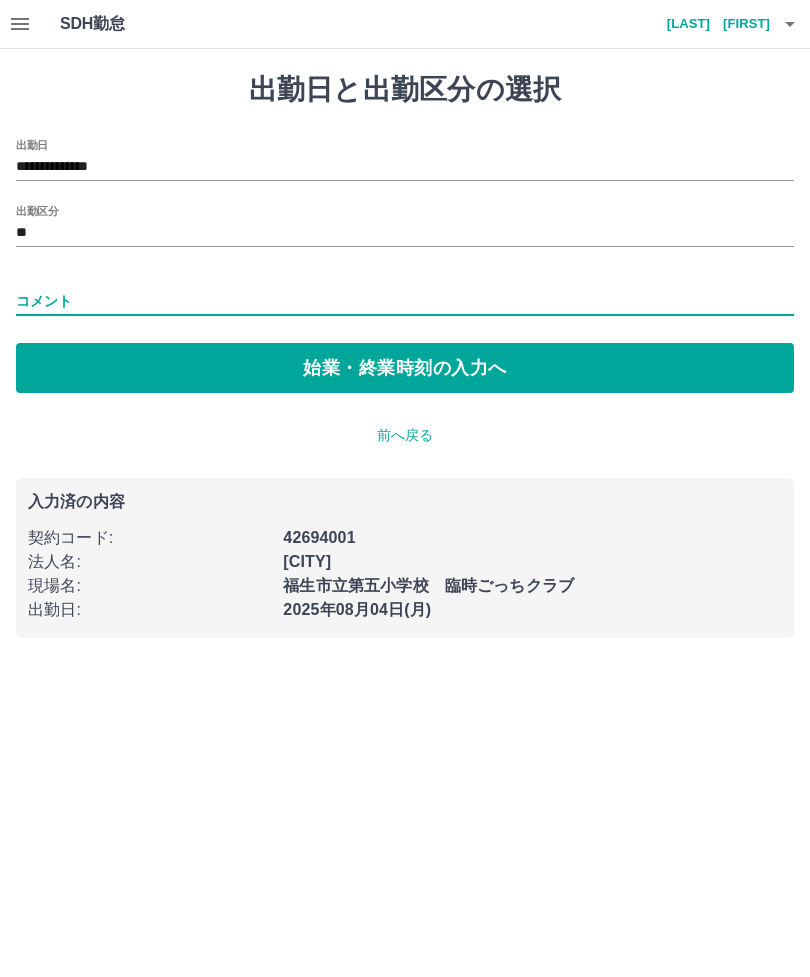 click on "始業・終業時刻の入力へ" at bounding box center [405, 368] 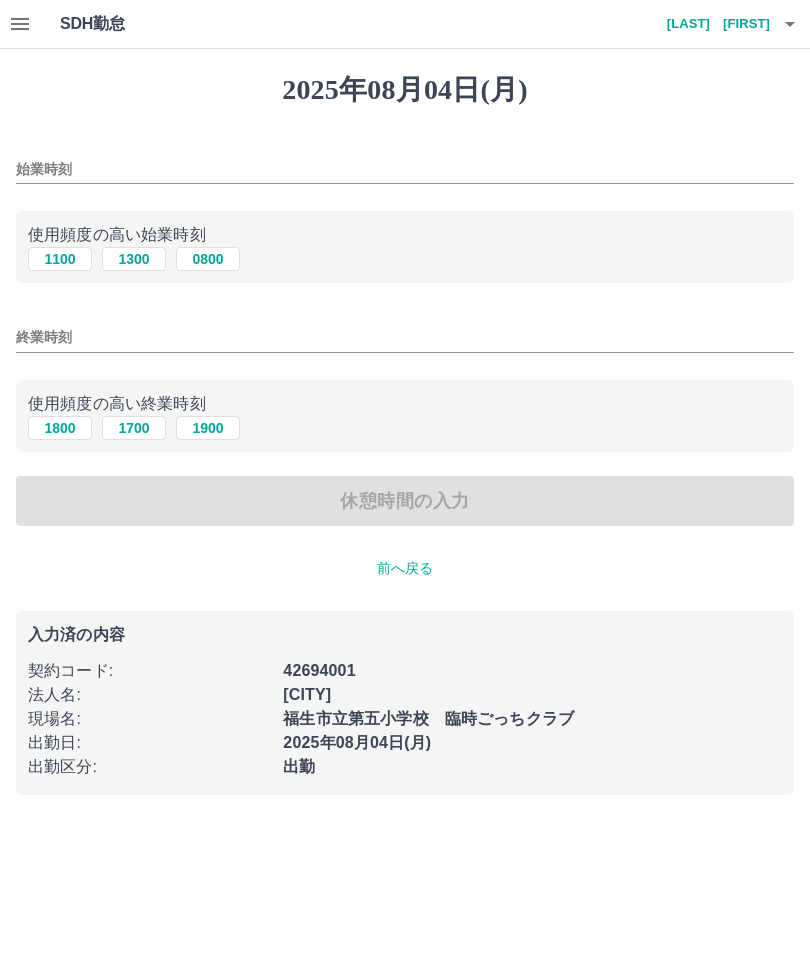 click on "始業時刻" at bounding box center [405, 169] 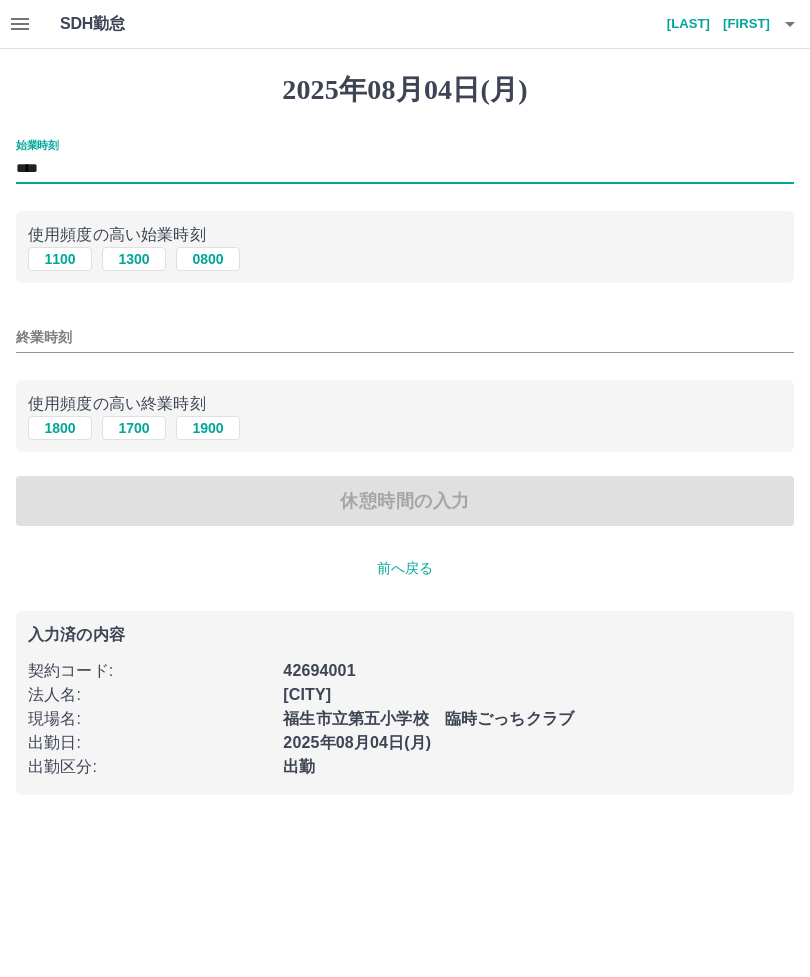 type on "****" 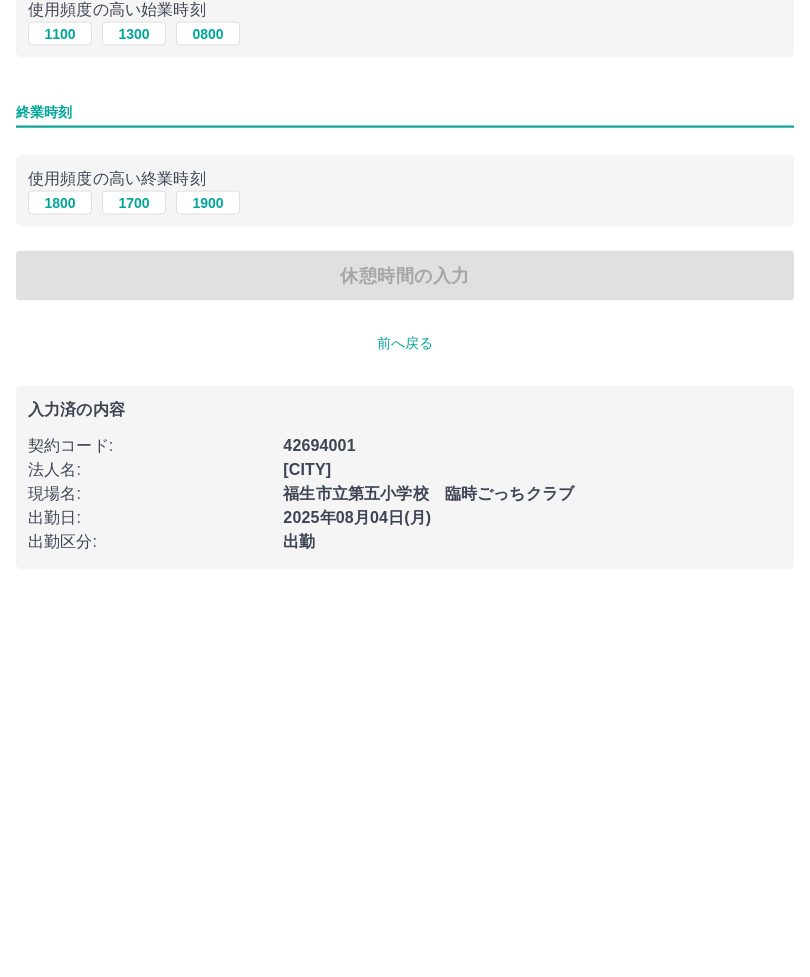 click on "1900" at bounding box center [208, 428] 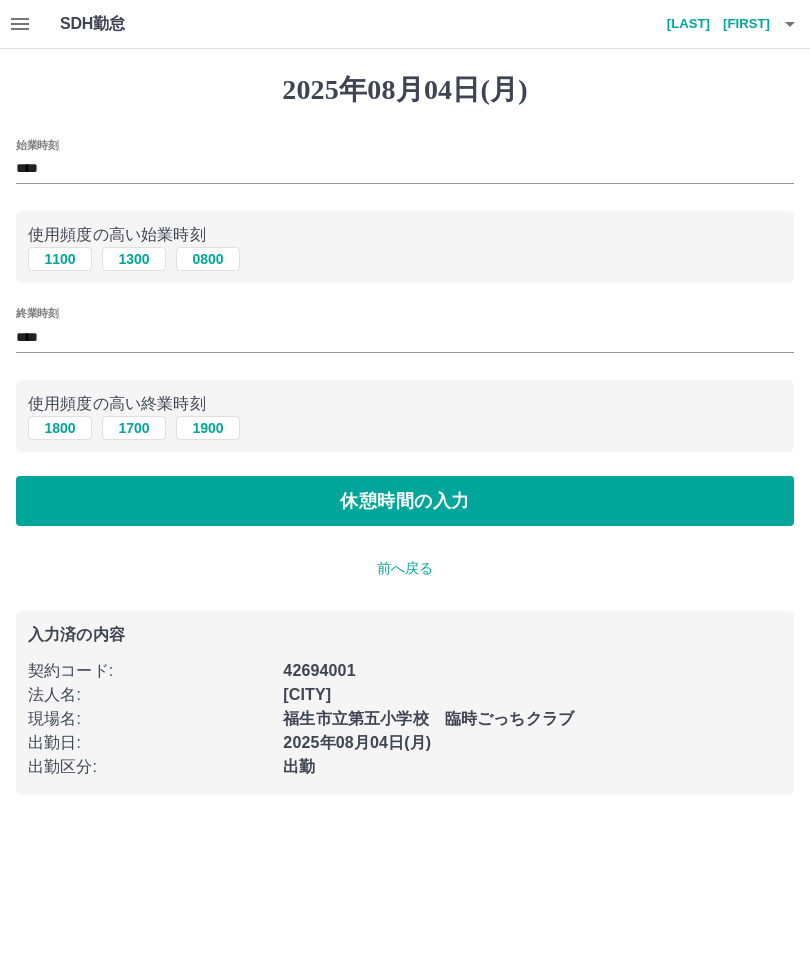 click on "休憩時間の入力" at bounding box center (405, 501) 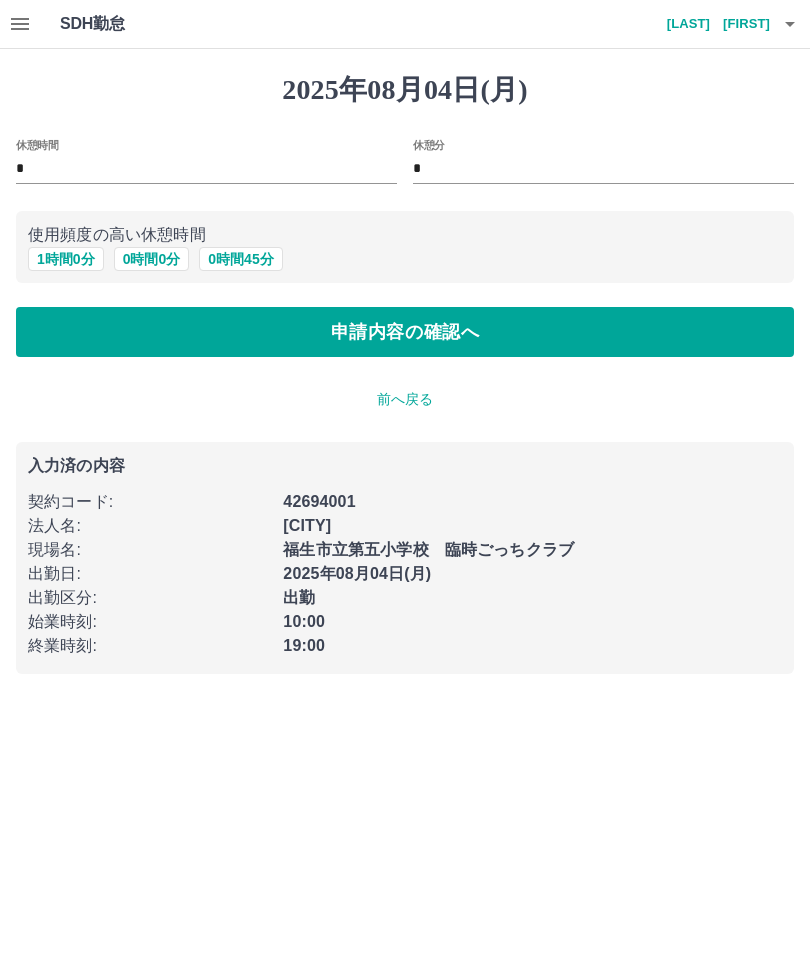click on "1 時間 0 分" at bounding box center [66, 259] 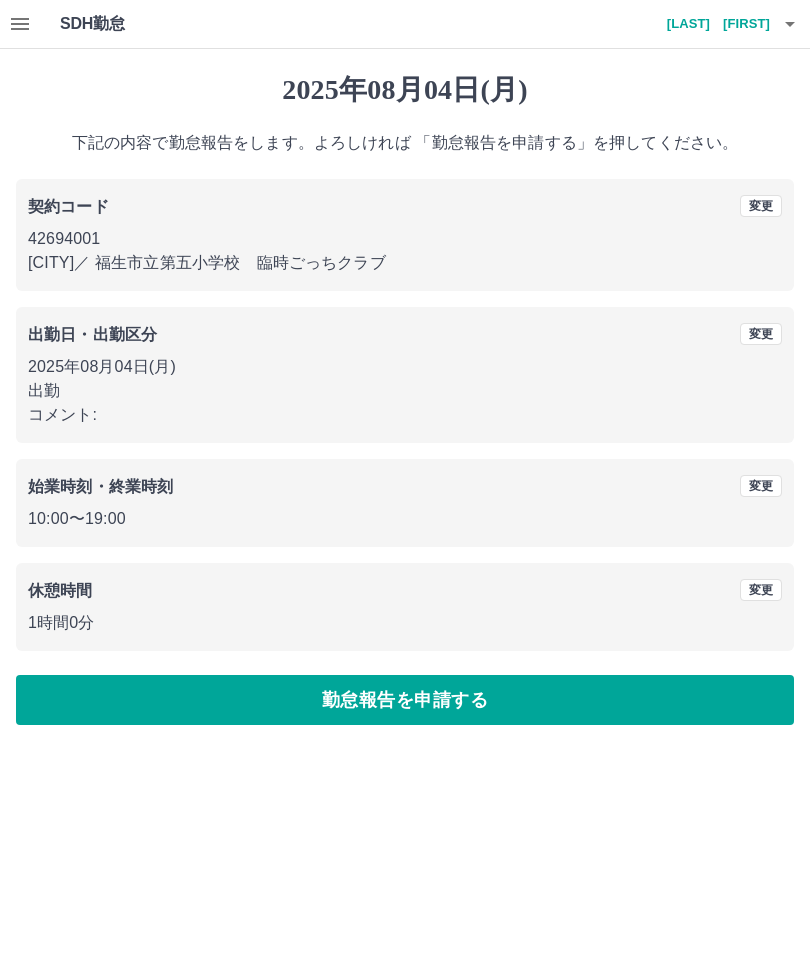 click on "勤怠報告を申請する" at bounding box center [405, 700] 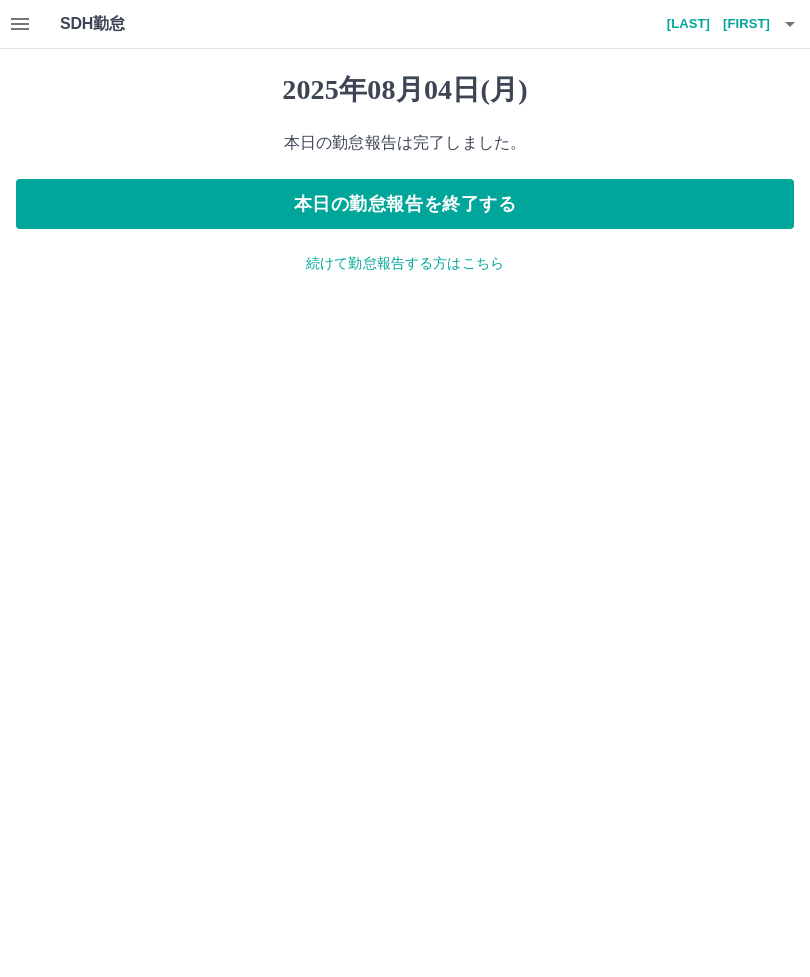 click on "本日の勤怠報告を終了する" at bounding box center [405, 204] 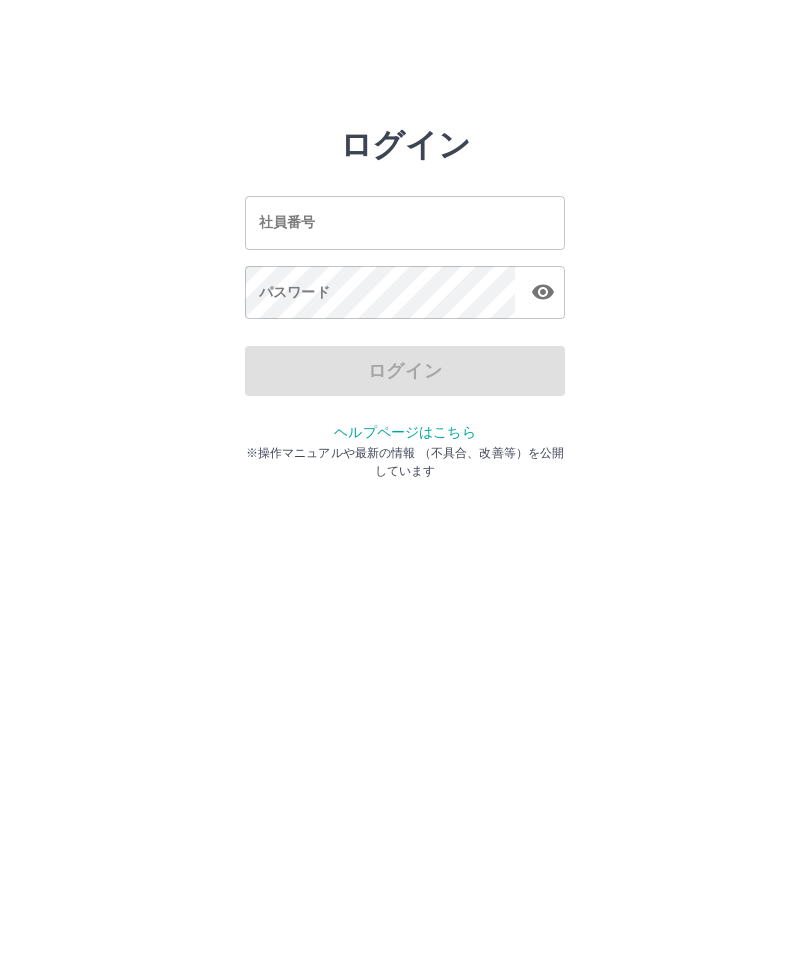 scroll, scrollTop: 0, scrollLeft: 0, axis: both 